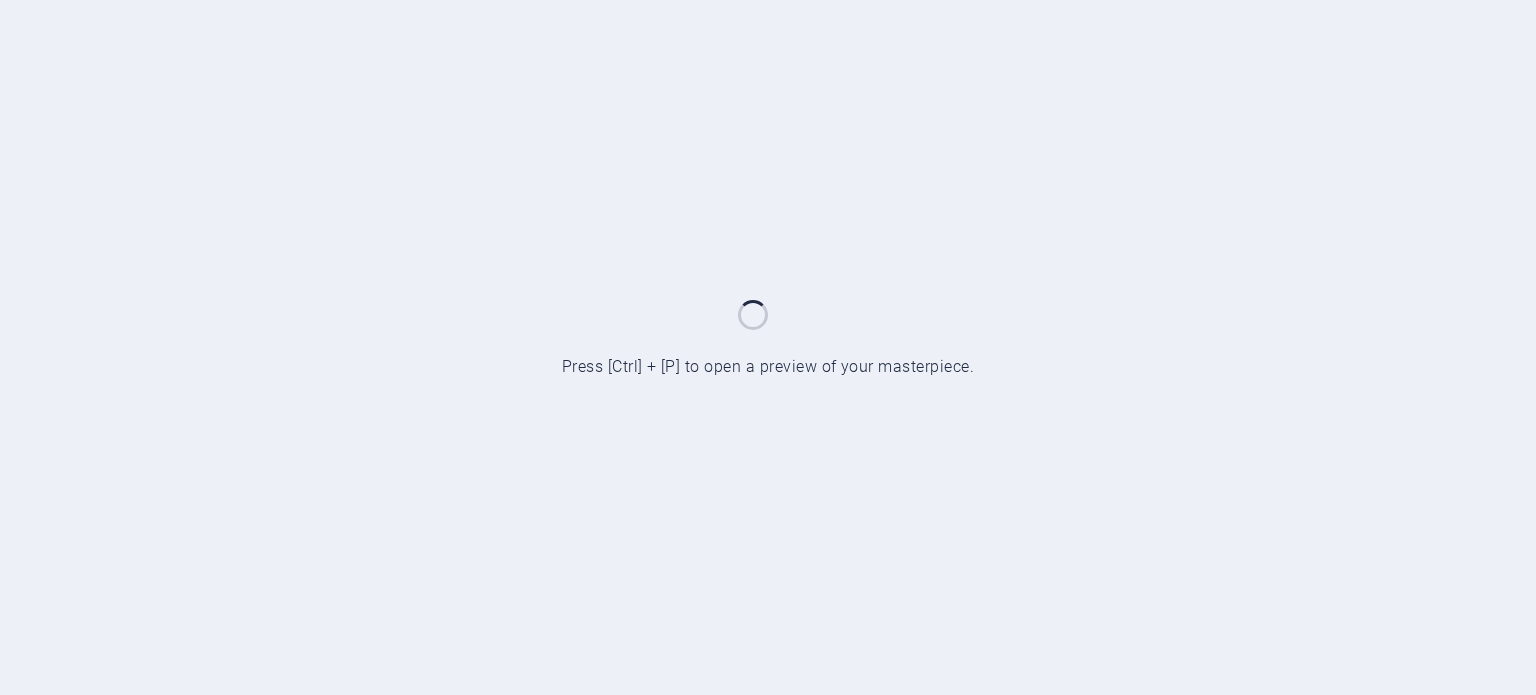 scroll, scrollTop: 0, scrollLeft: 0, axis: both 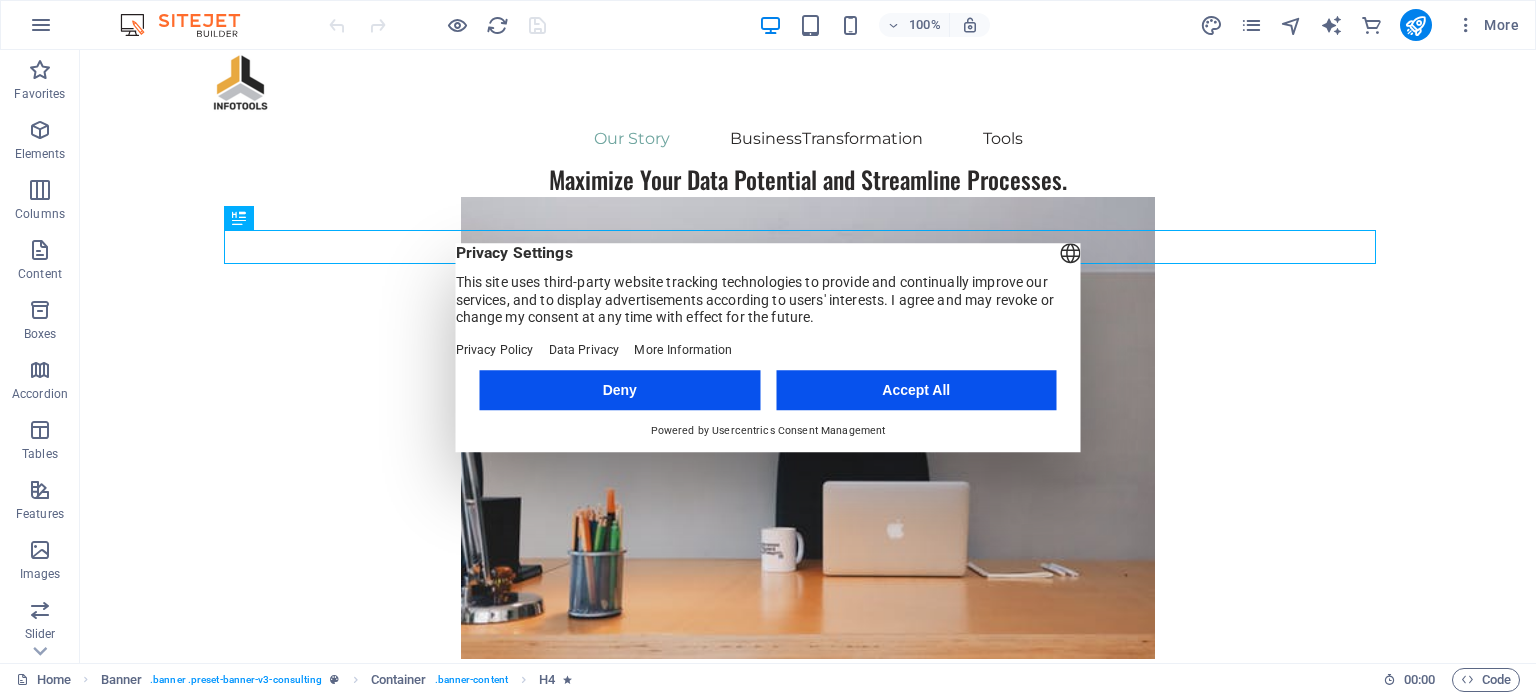 click on "Deny" at bounding box center [620, 390] 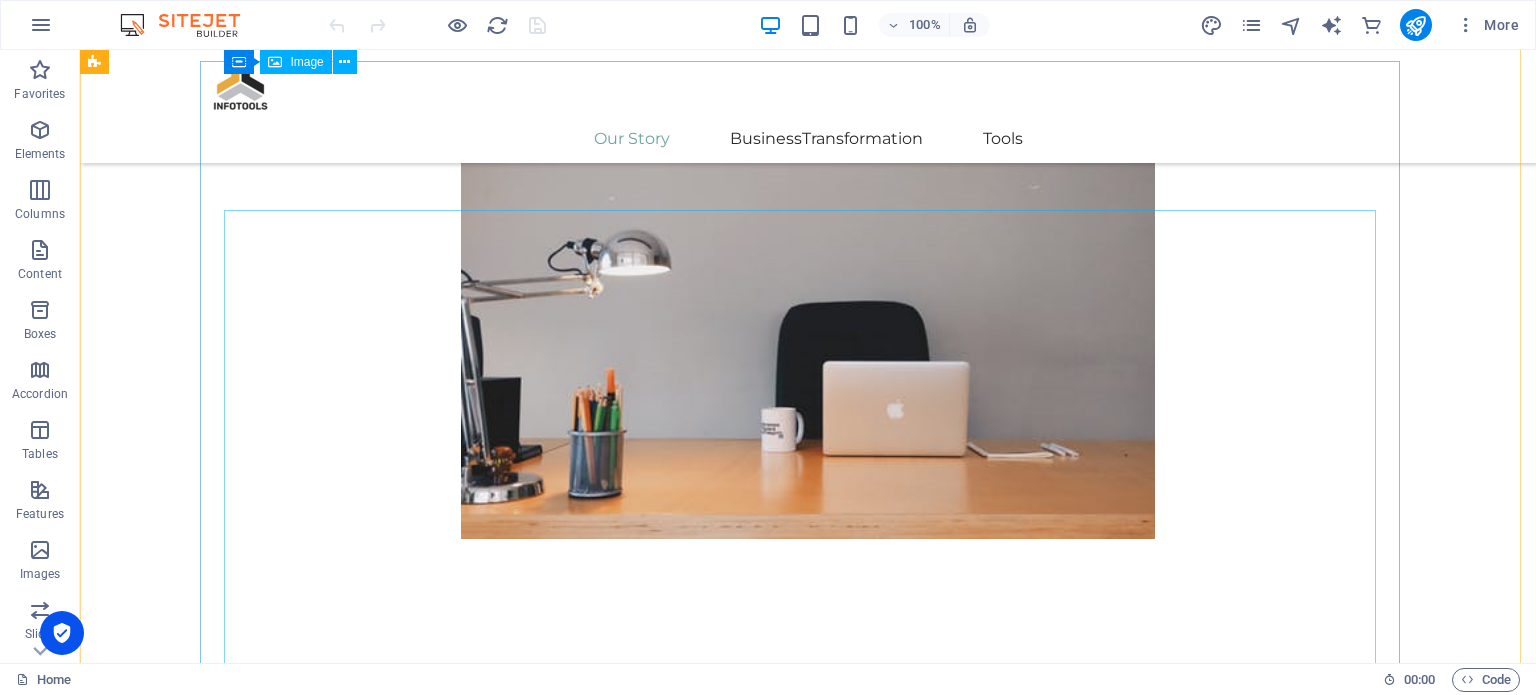 scroll, scrollTop: 0, scrollLeft: 0, axis: both 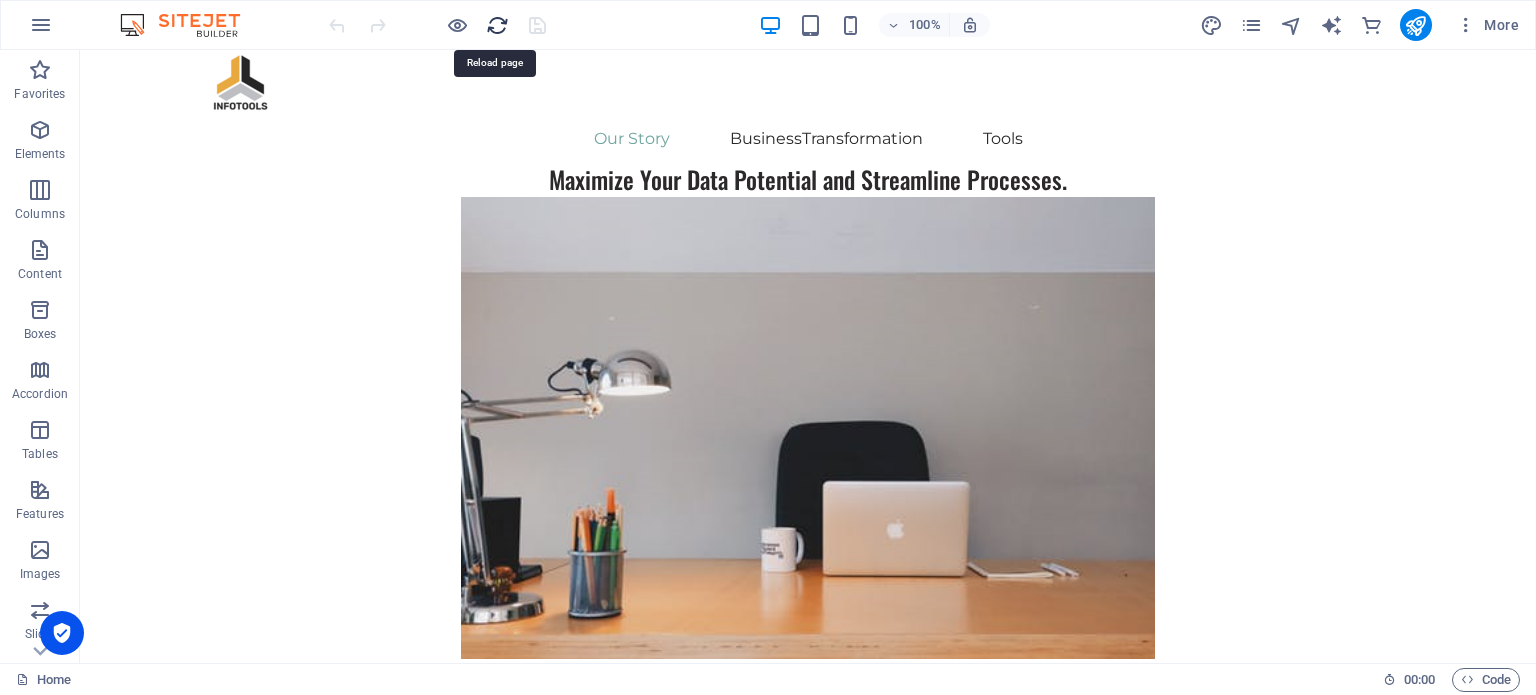 click at bounding box center [497, 25] 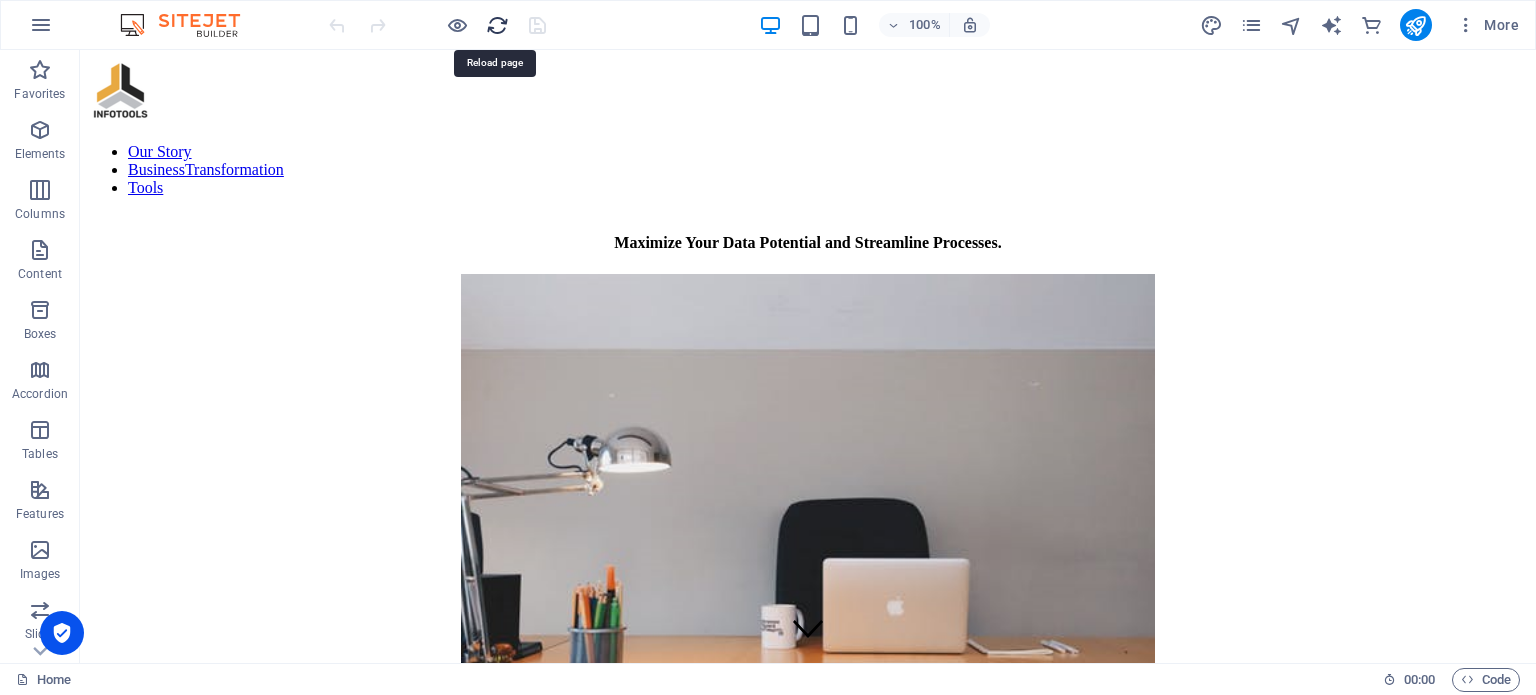 scroll, scrollTop: 0, scrollLeft: 0, axis: both 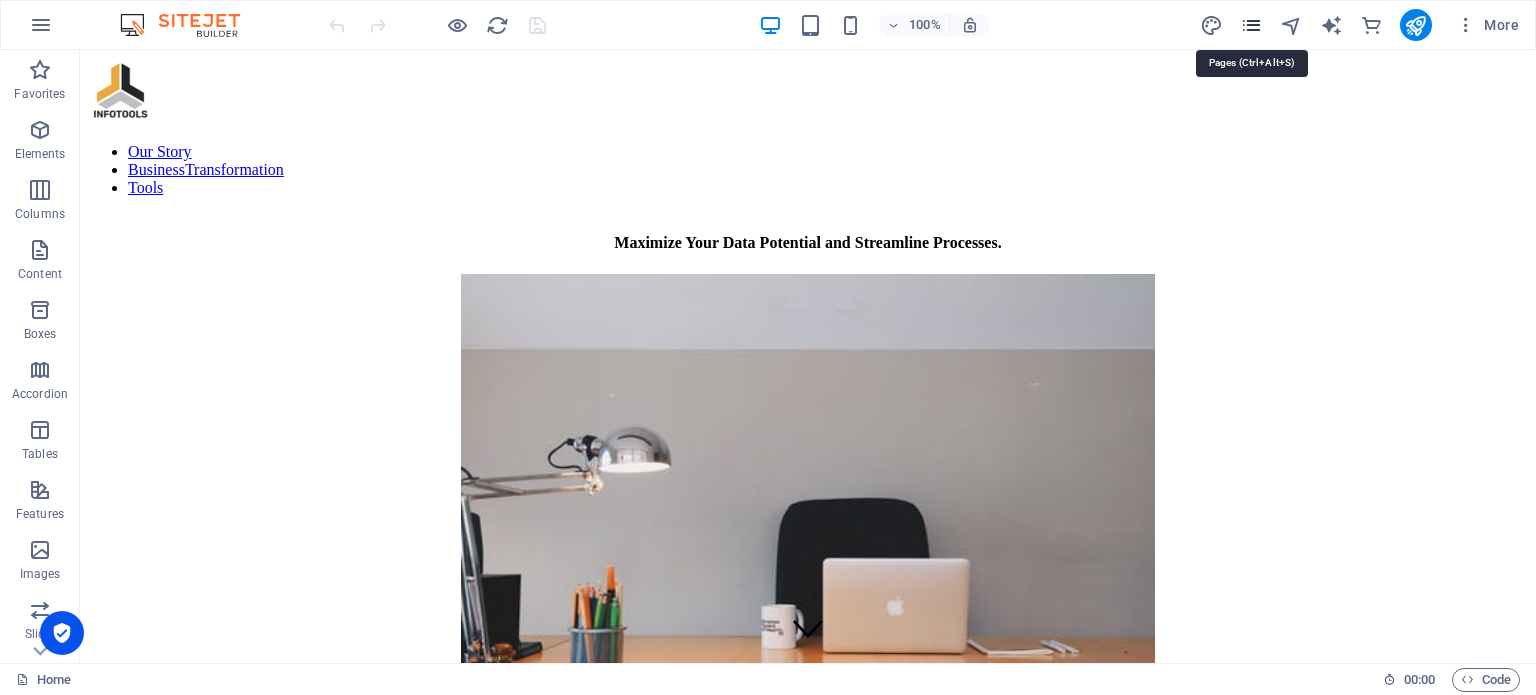 click at bounding box center [1251, 25] 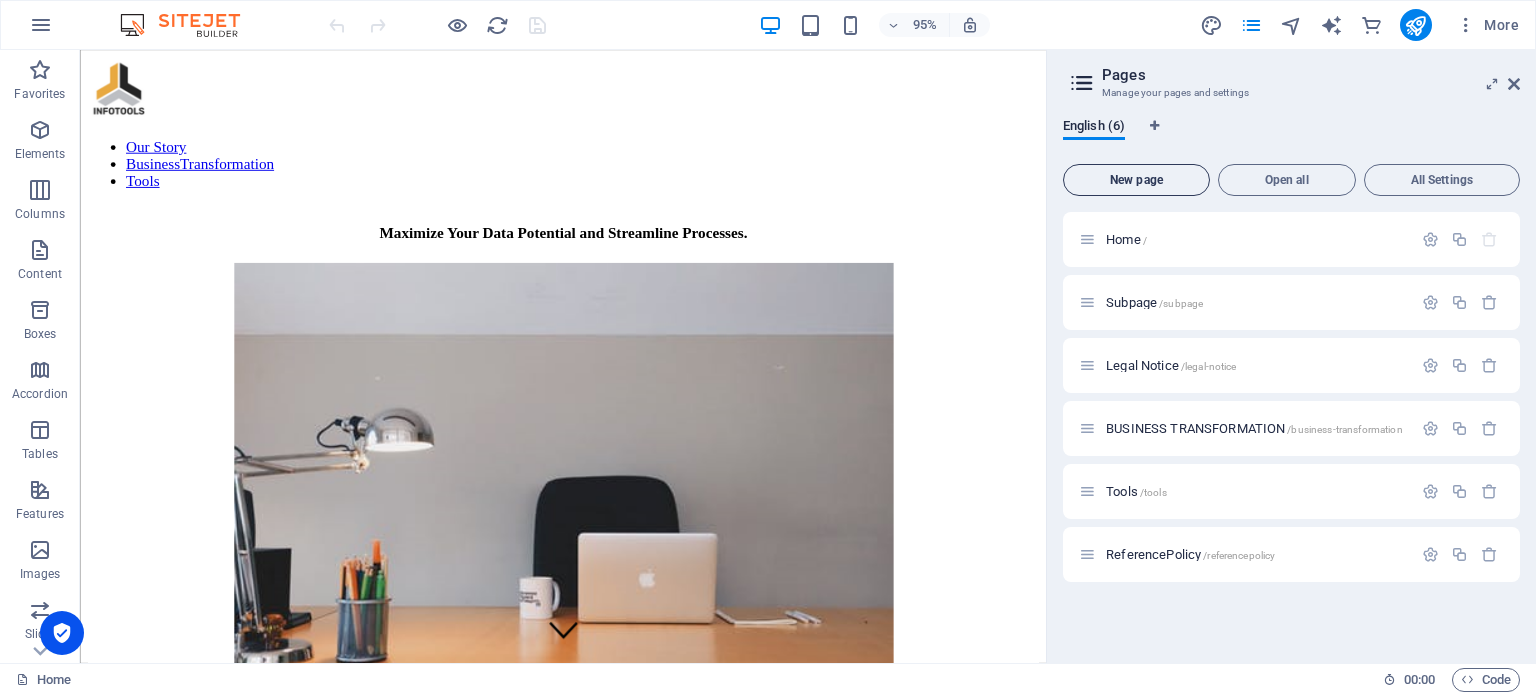 click on "New page" at bounding box center (1136, 180) 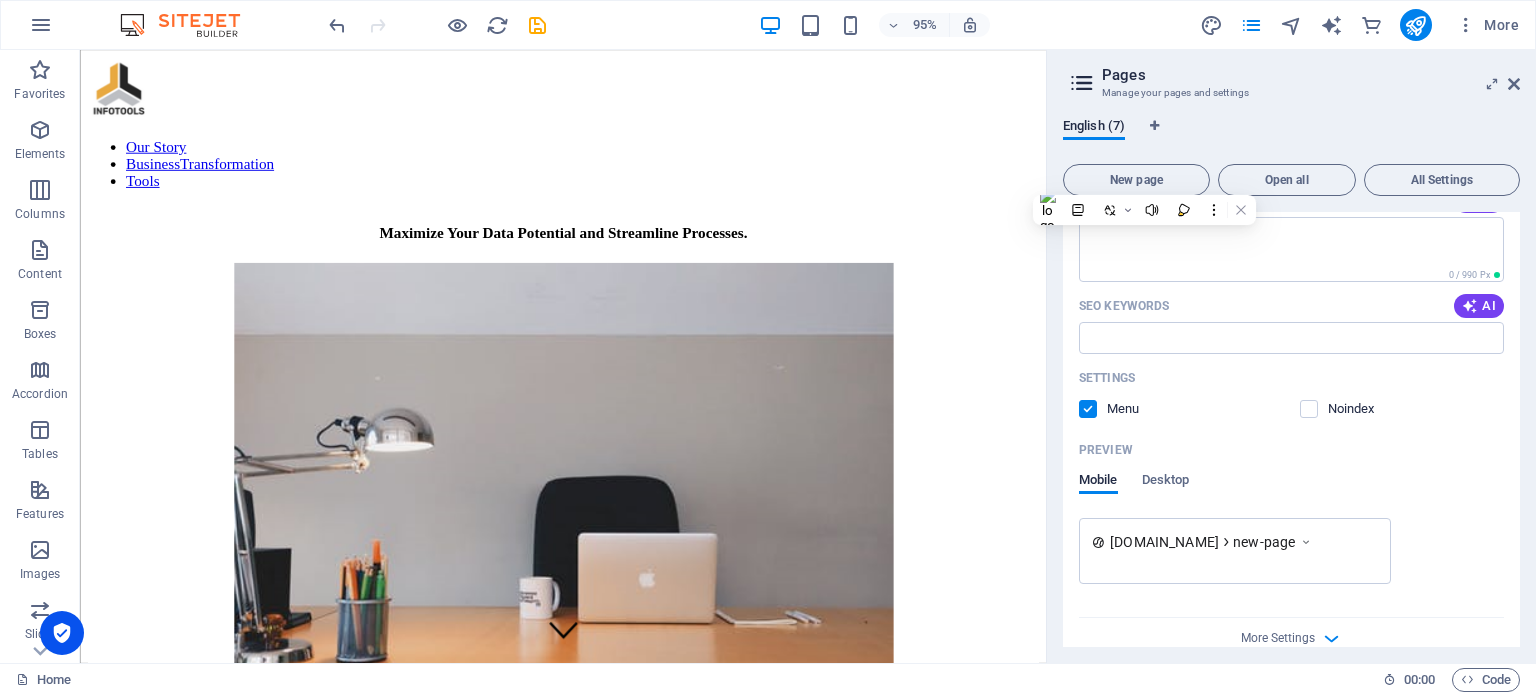scroll, scrollTop: 703, scrollLeft: 0, axis: vertical 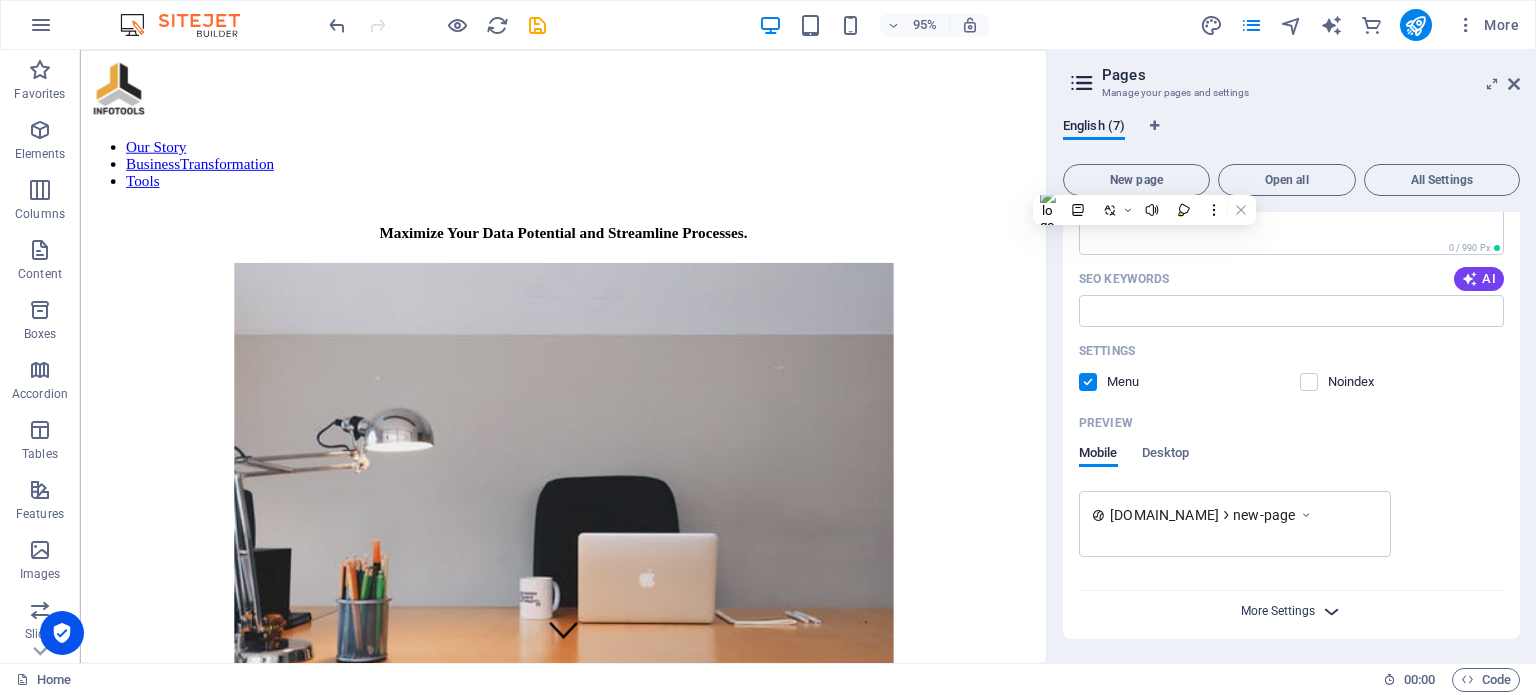click on "More Settings" at bounding box center [1278, 611] 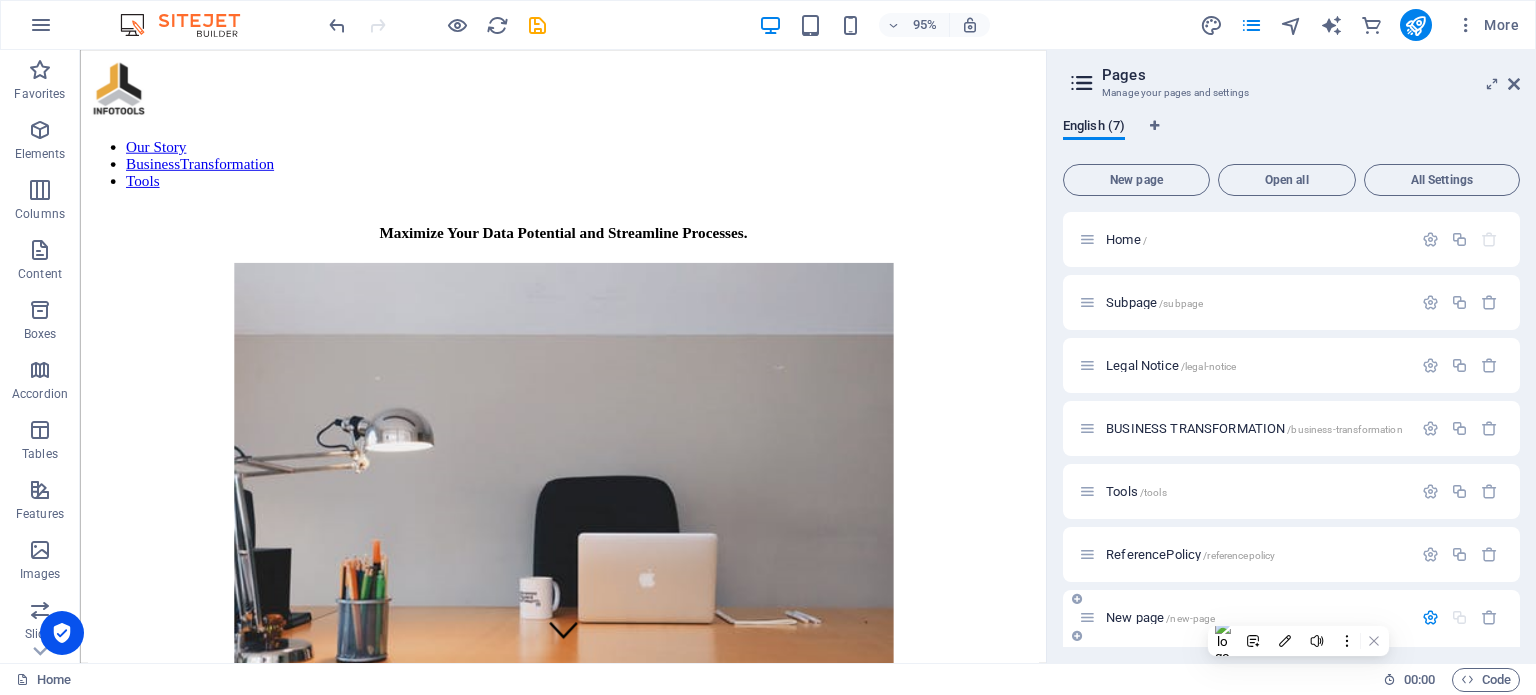 scroll, scrollTop: 0, scrollLeft: 0, axis: both 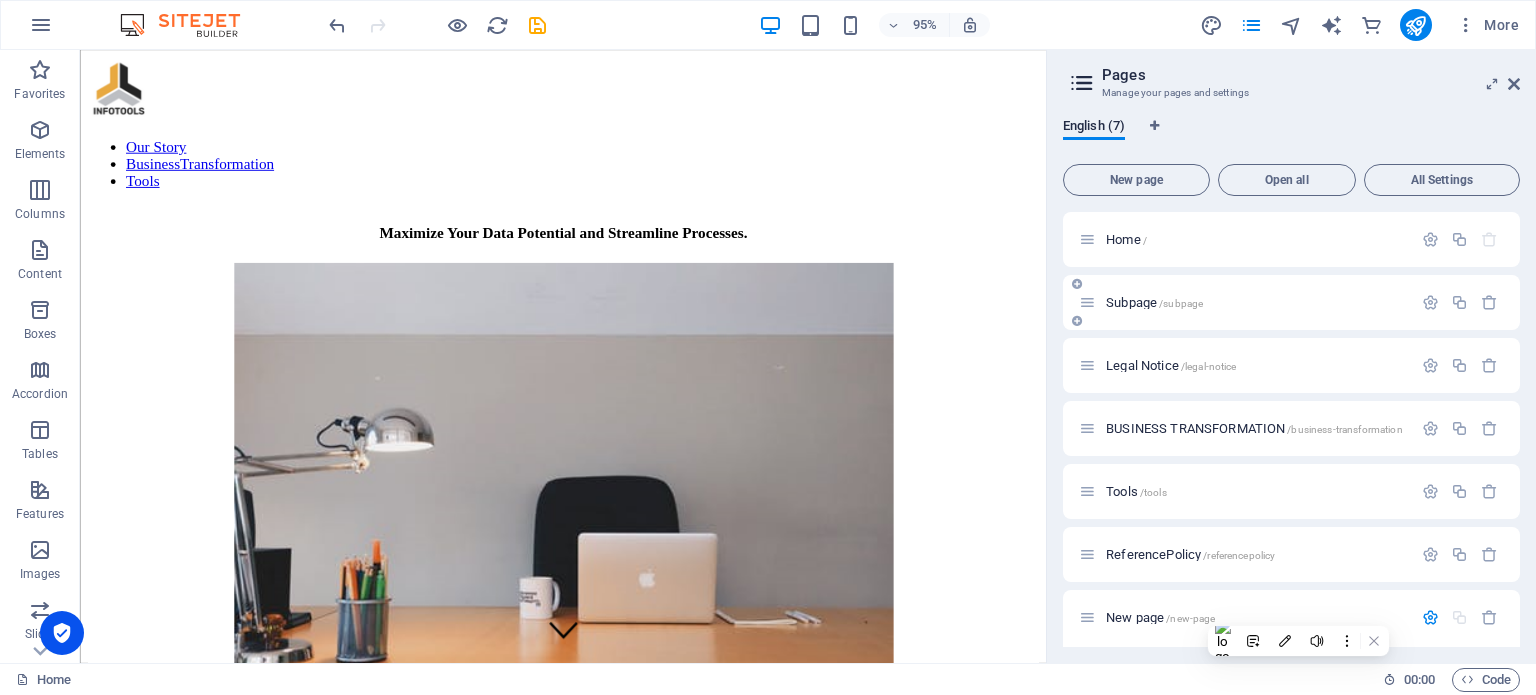 click on "Subpage /subpage" at bounding box center [1154, 302] 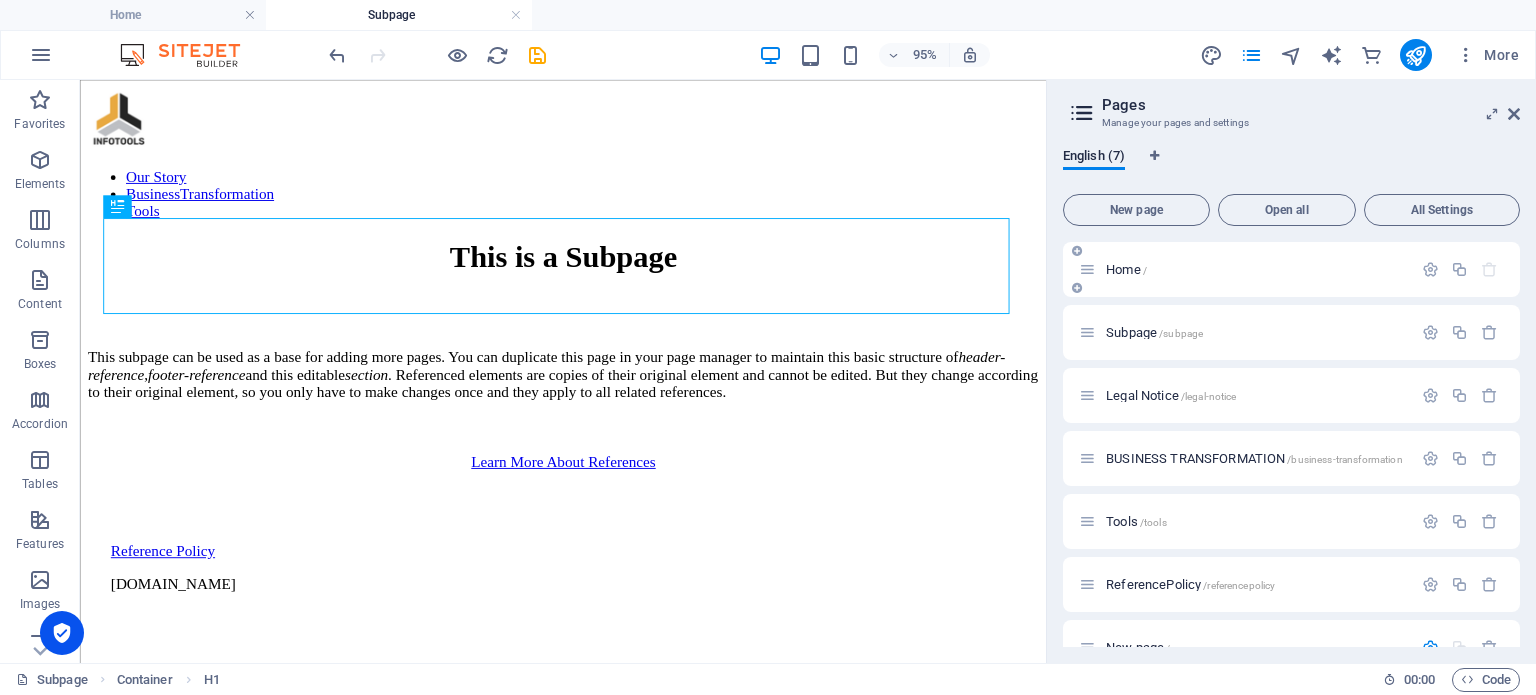 scroll, scrollTop: 0, scrollLeft: 0, axis: both 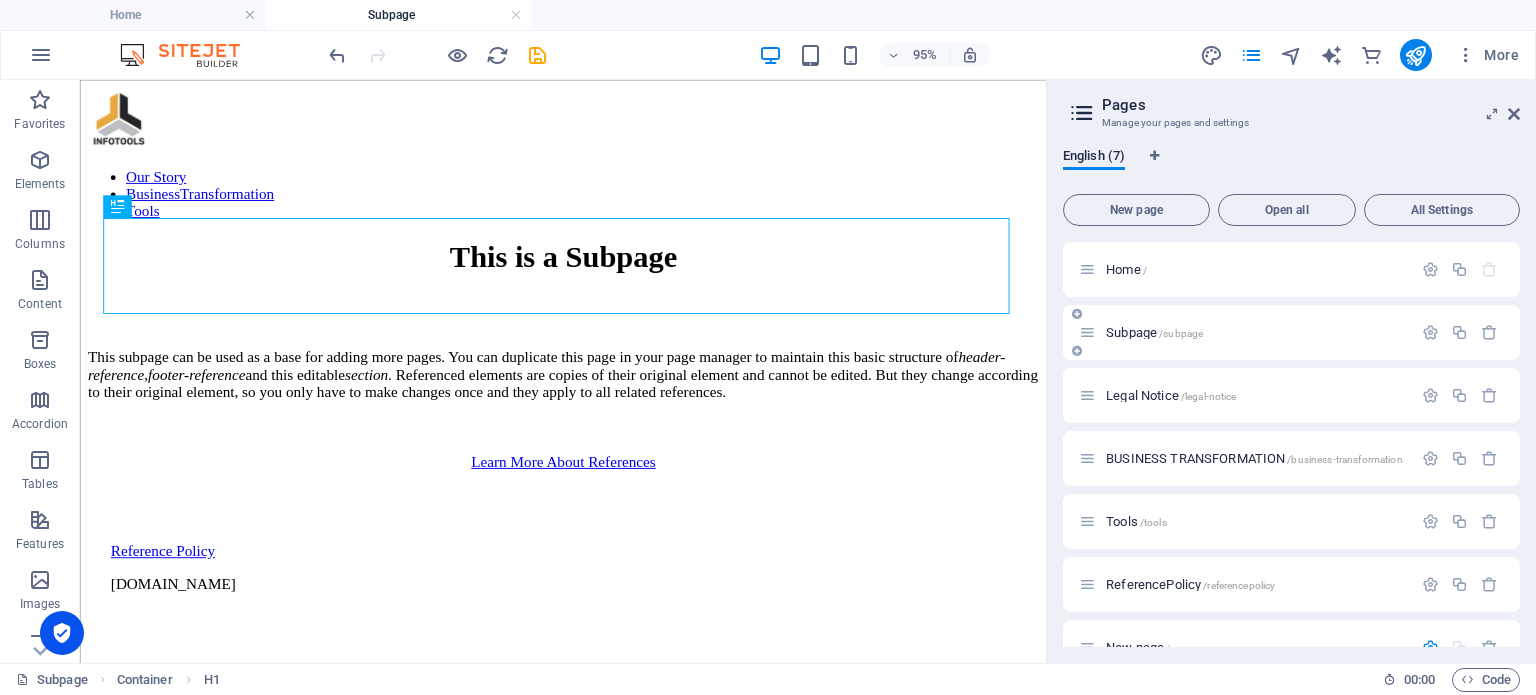 click on "Subpage /subpage" at bounding box center (1154, 332) 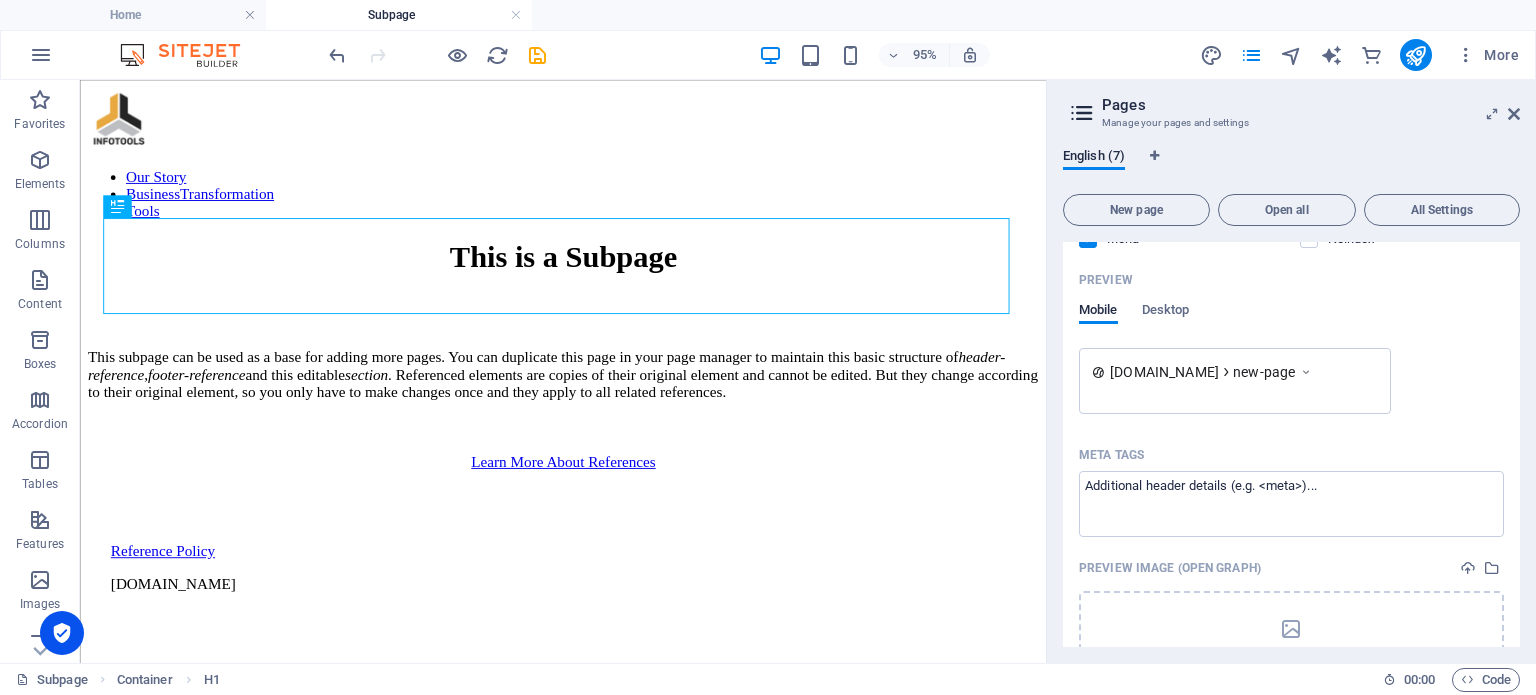 scroll, scrollTop: 900, scrollLeft: 0, axis: vertical 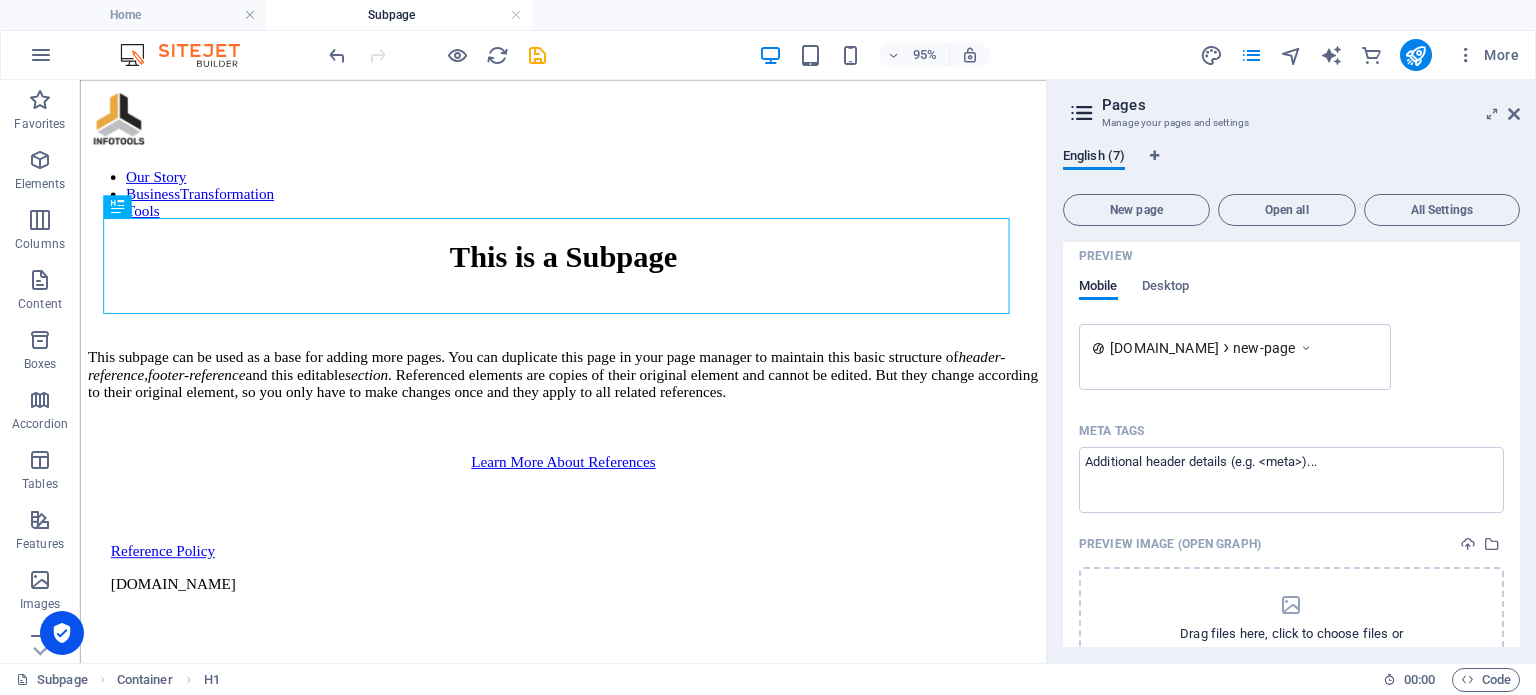 click at bounding box center (1306, 348) 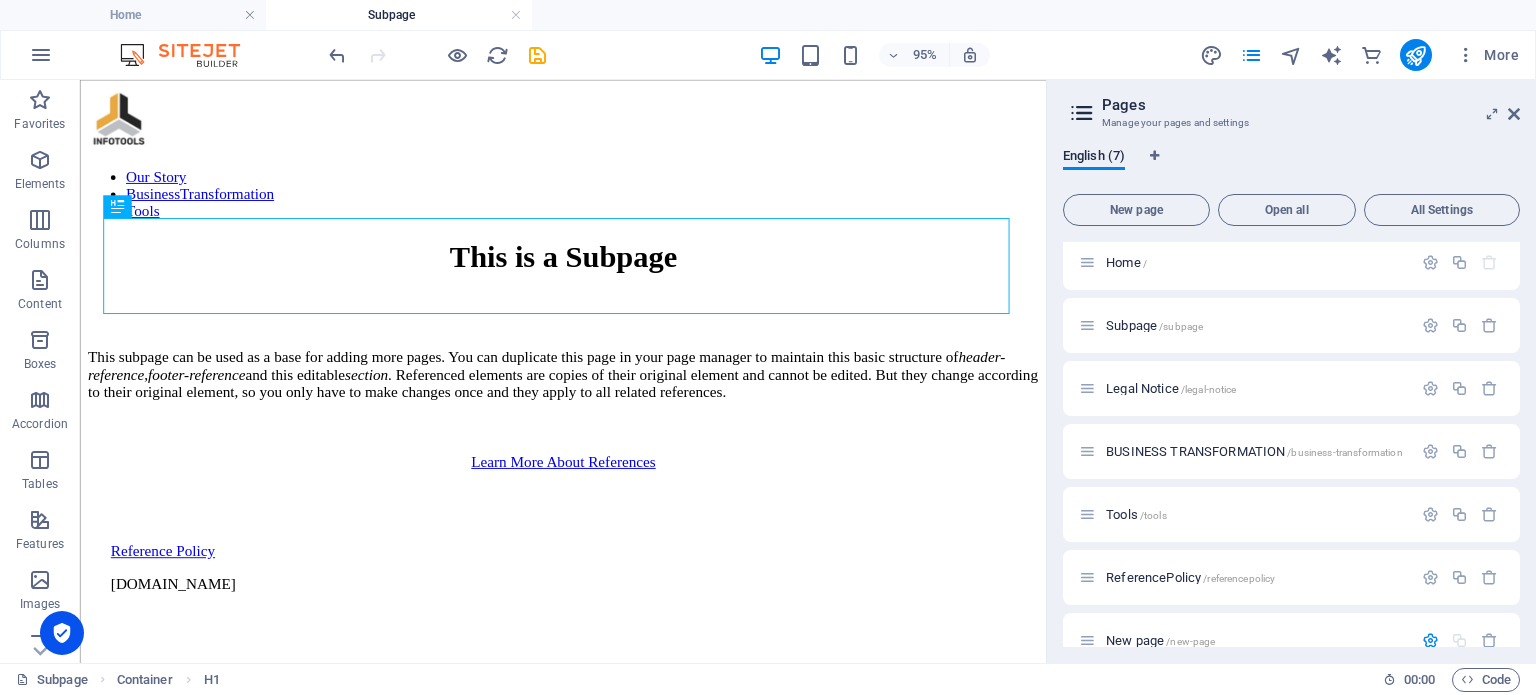 scroll, scrollTop: 0, scrollLeft: 0, axis: both 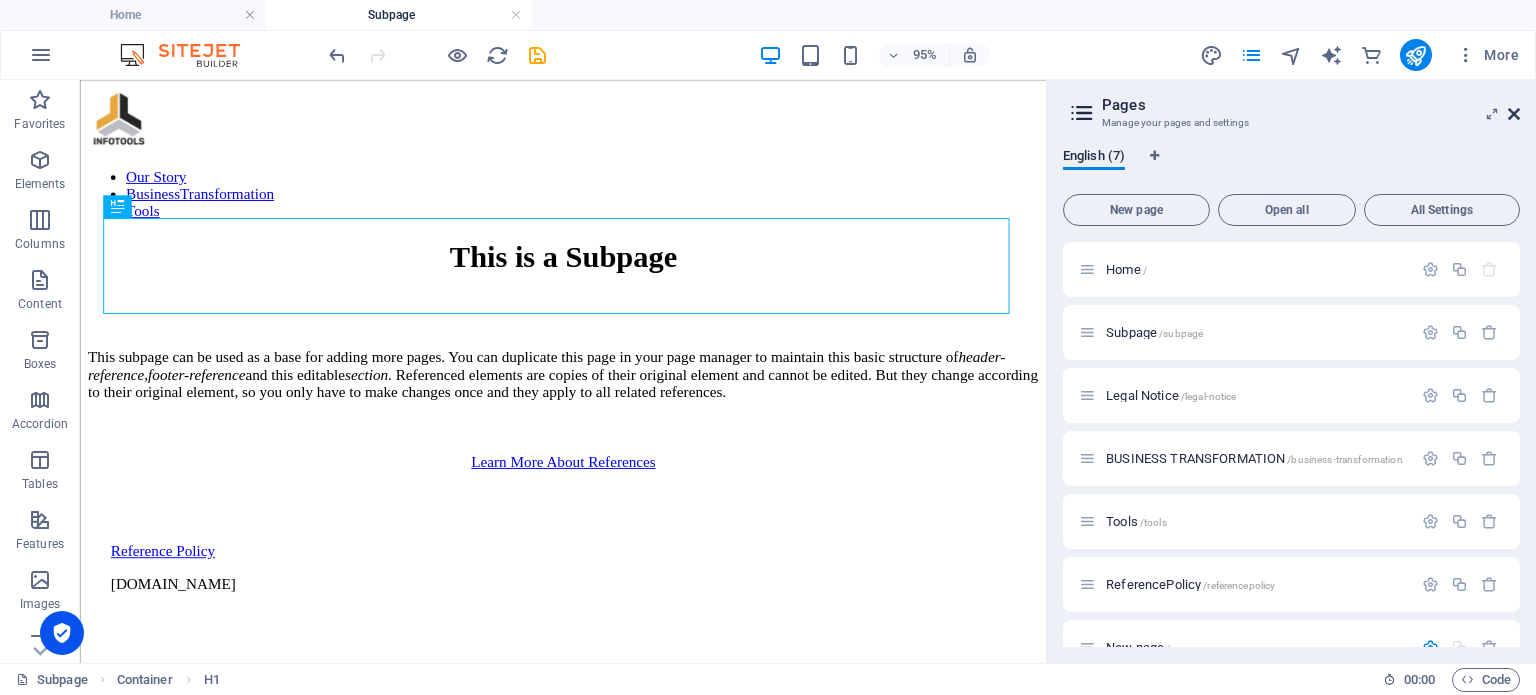 click at bounding box center (1514, 114) 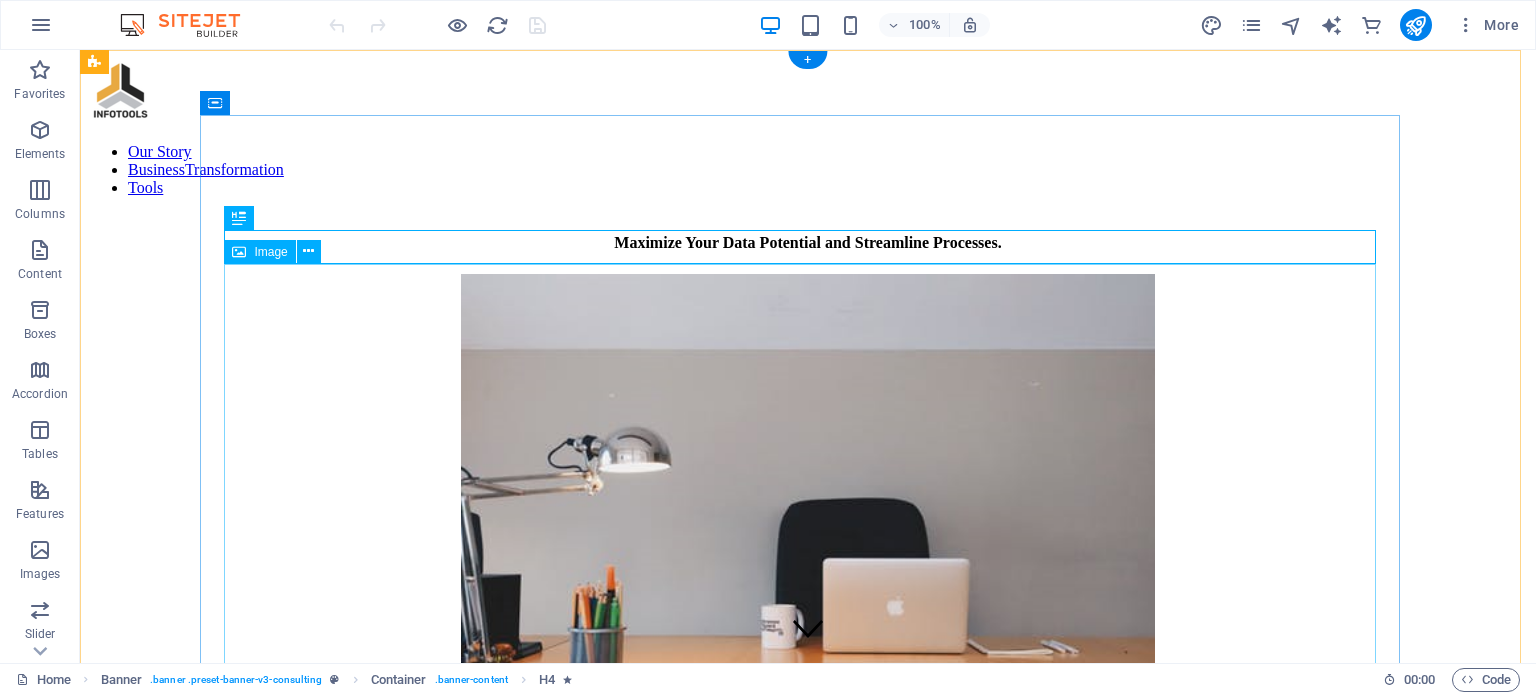 scroll, scrollTop: 0, scrollLeft: 0, axis: both 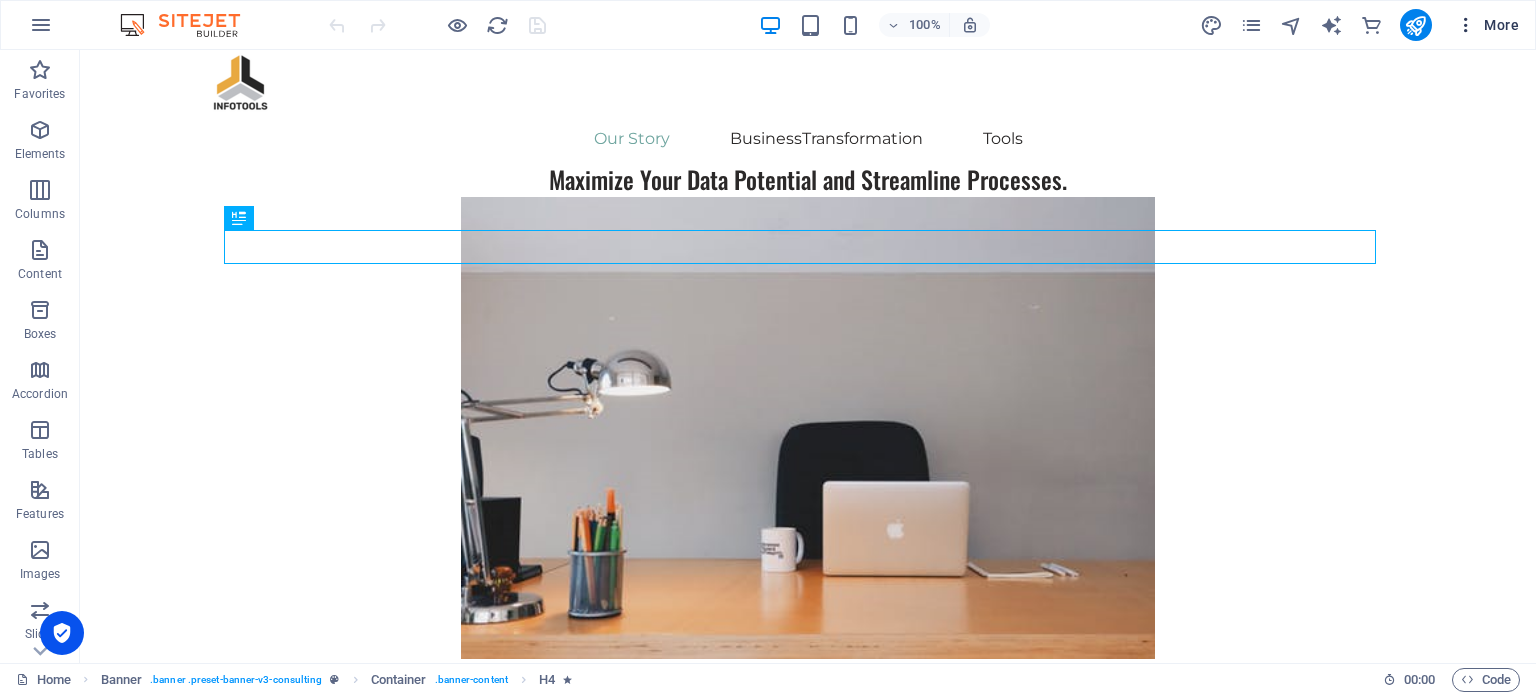 click on "More" at bounding box center [1487, 25] 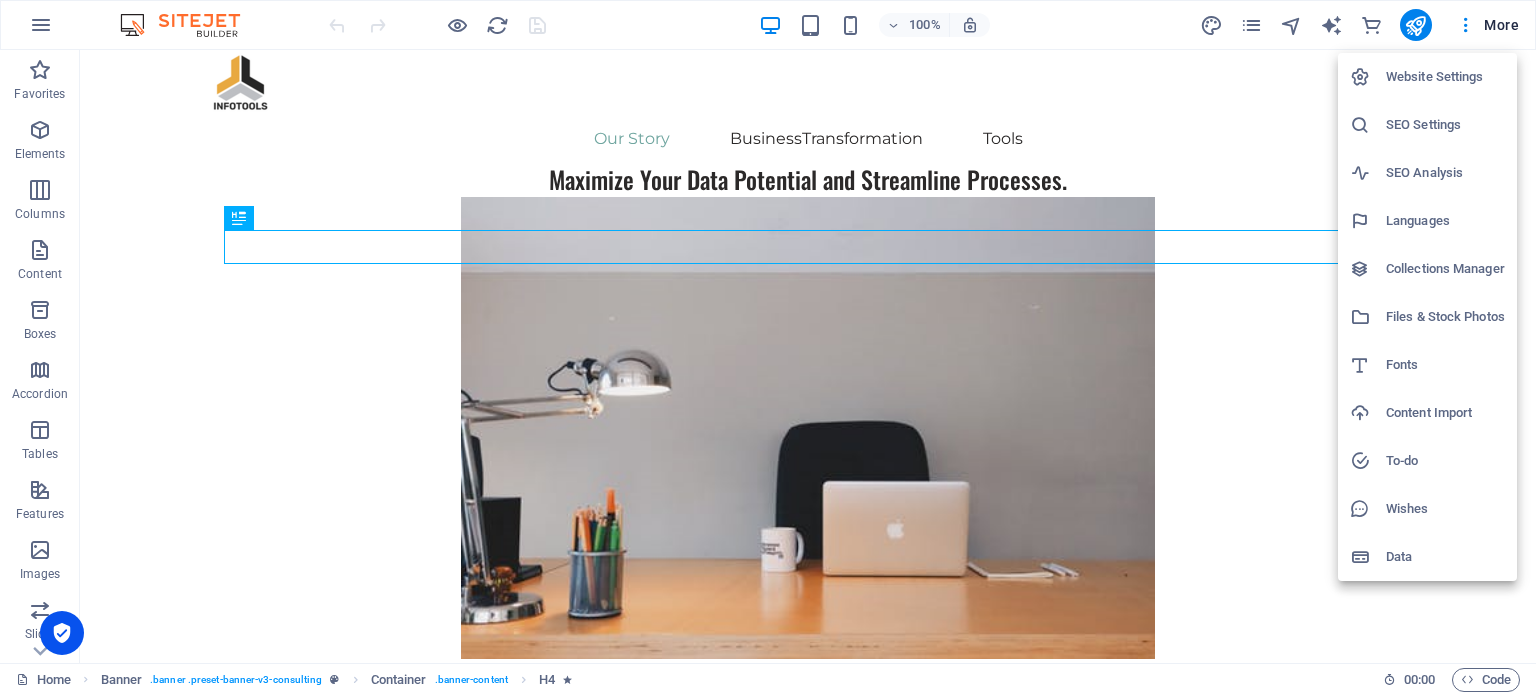 click on "Website Settings" at bounding box center [1445, 77] 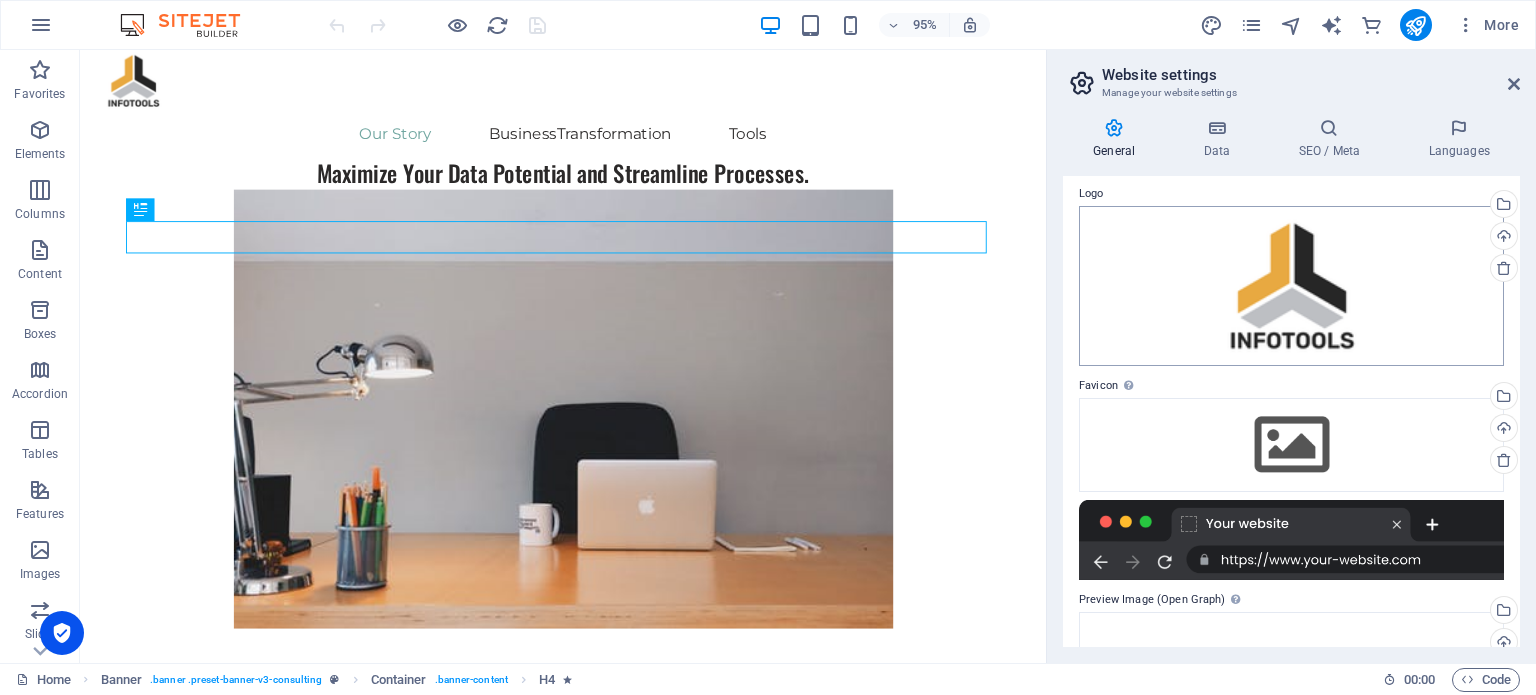 scroll, scrollTop: 0, scrollLeft: 0, axis: both 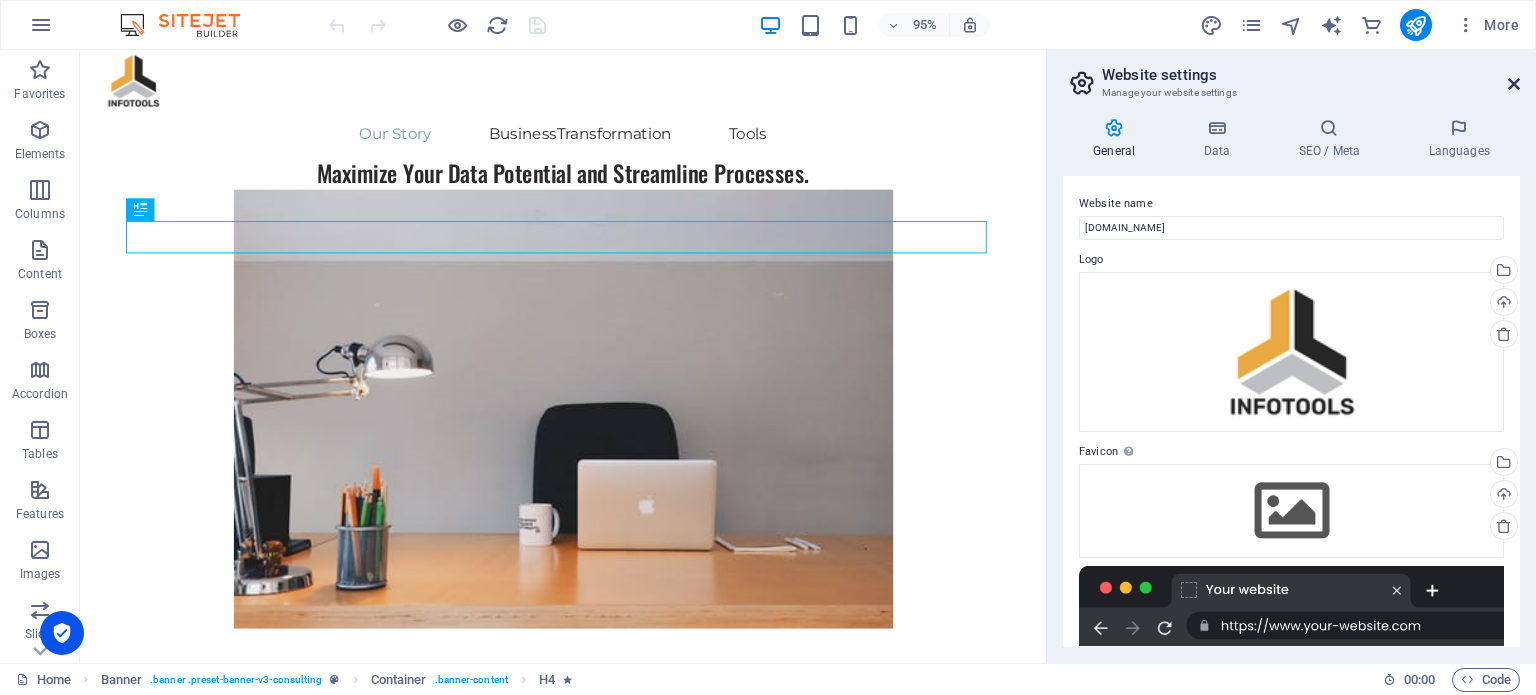 click at bounding box center (1514, 84) 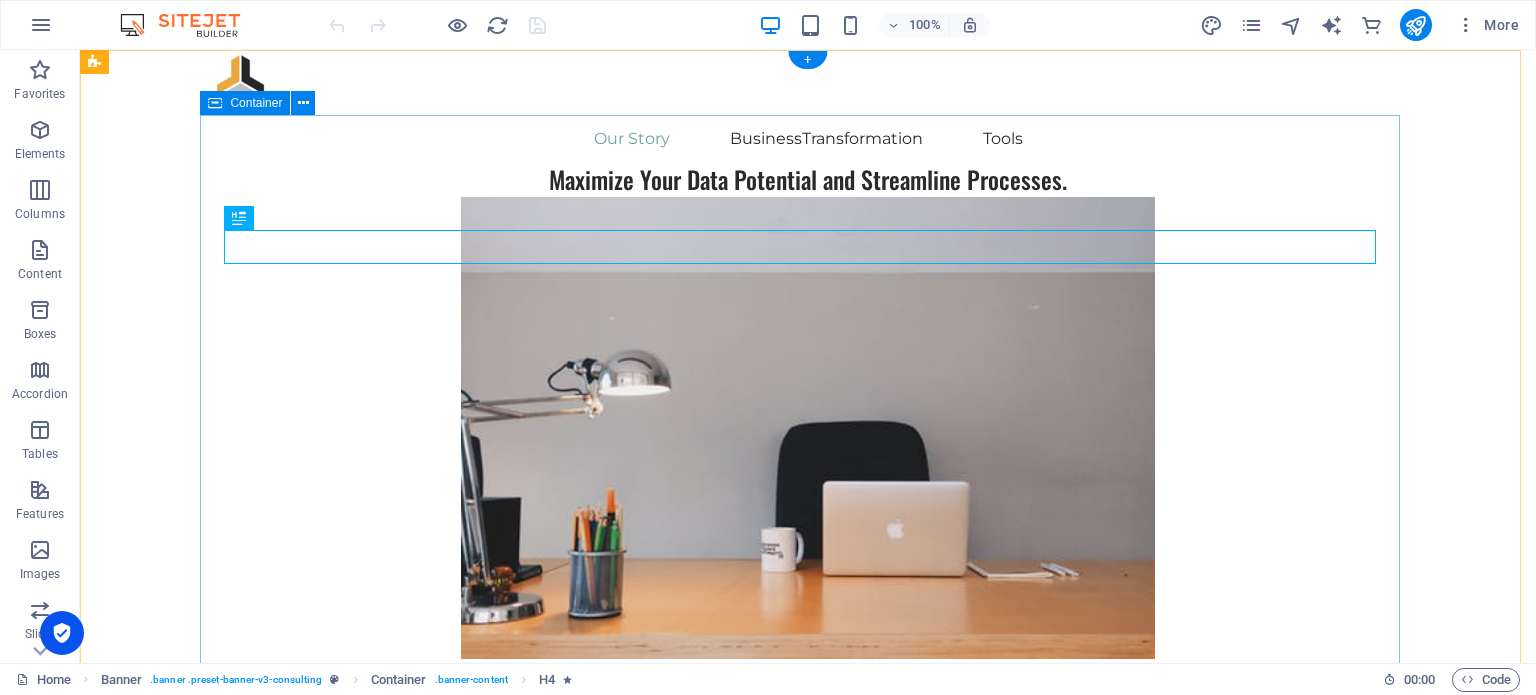 click on "Maximize Your Data Potential and Streamline Processes." at bounding box center [808, 465] 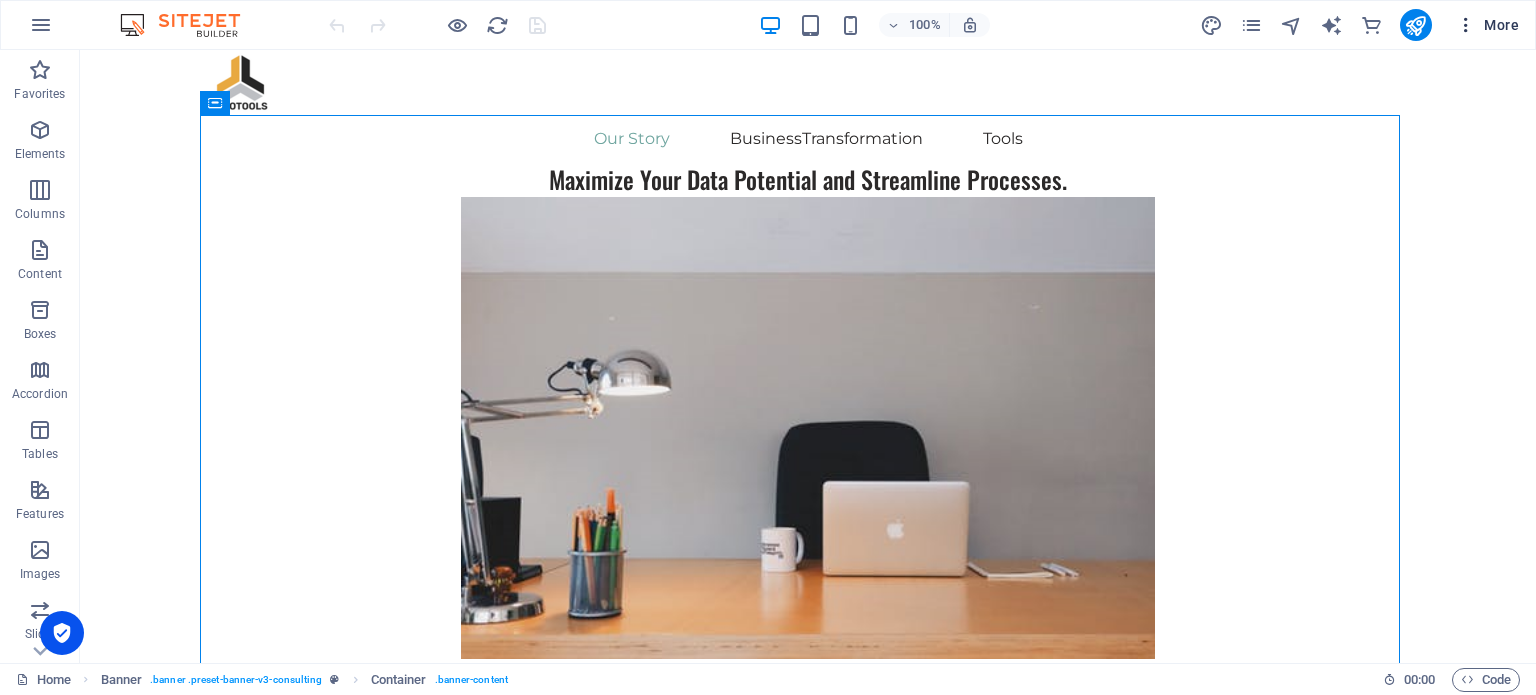click on "More" at bounding box center (1487, 25) 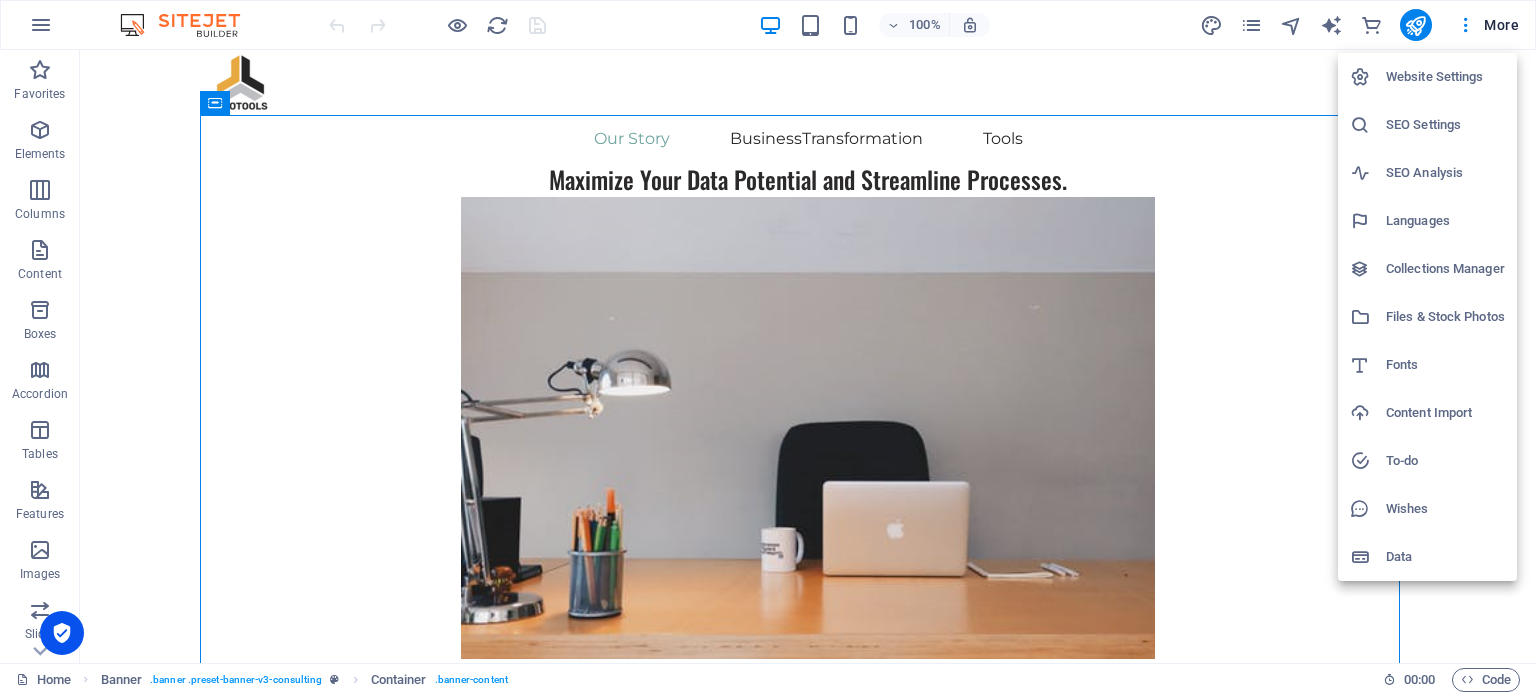 click on "To-do" at bounding box center (1445, 461) 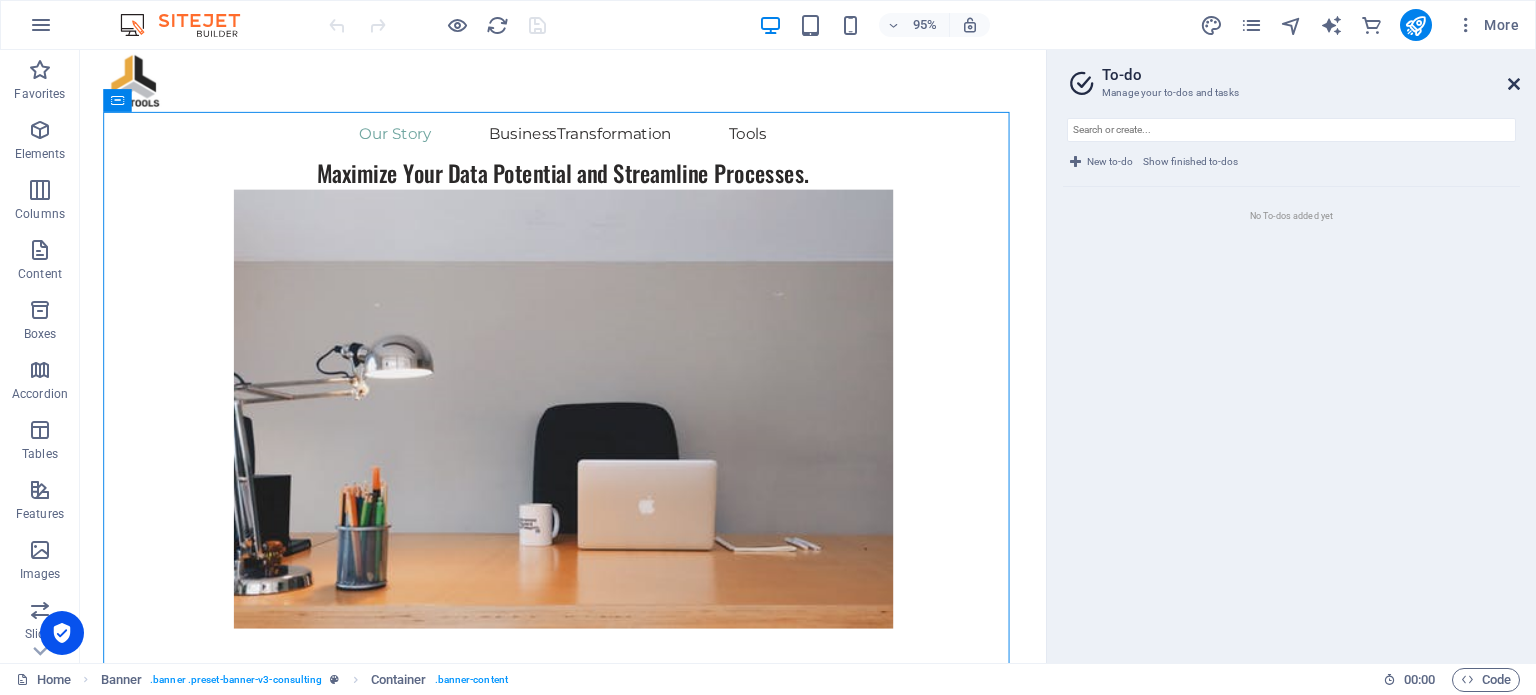 click at bounding box center [1514, 84] 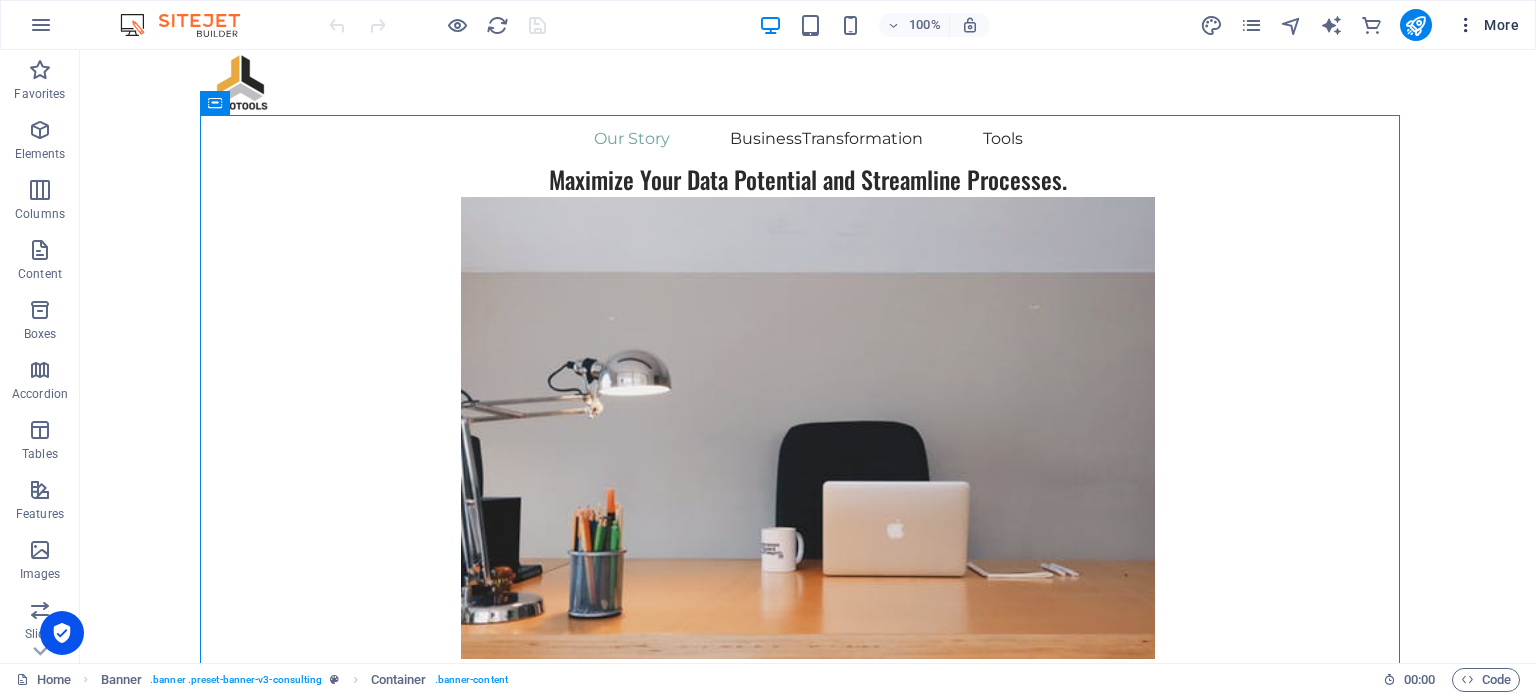 click on "More" at bounding box center (1487, 25) 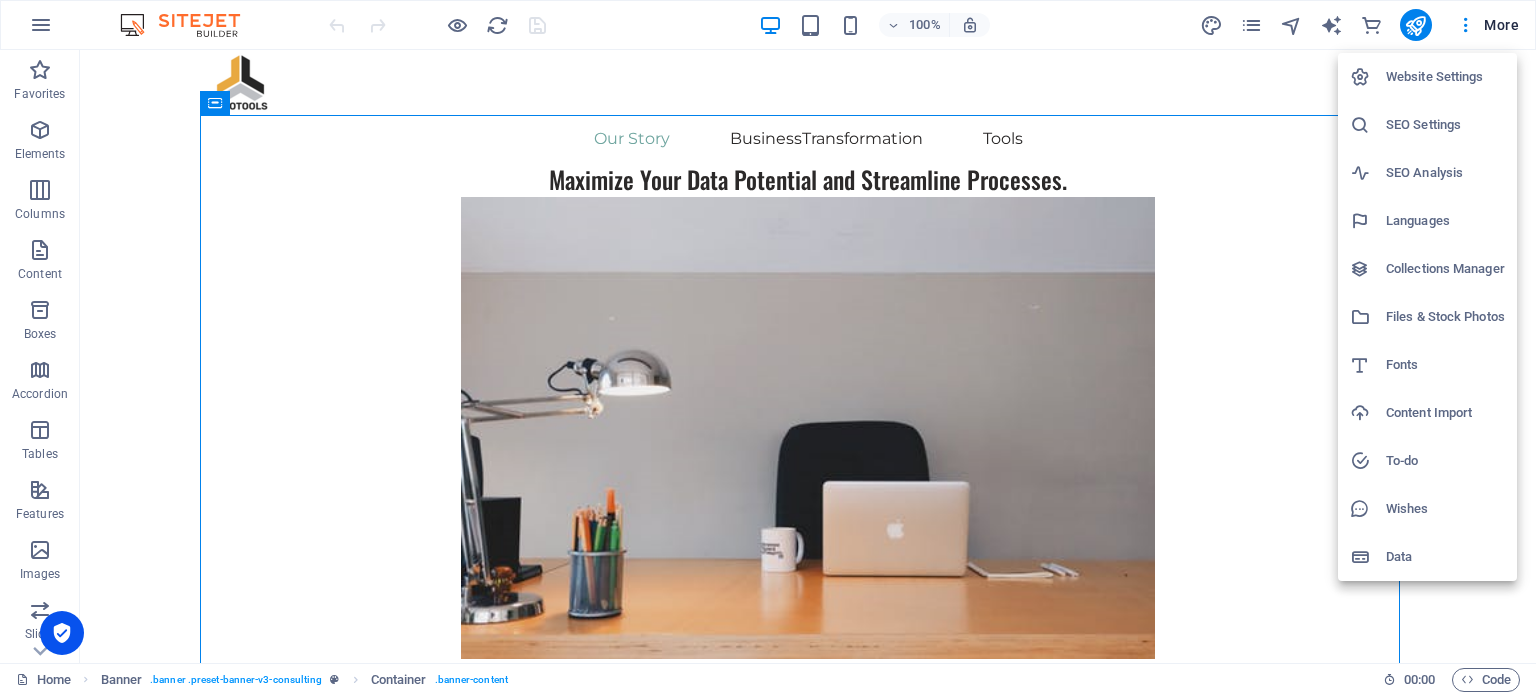 click on "Languages" at bounding box center [1445, 221] 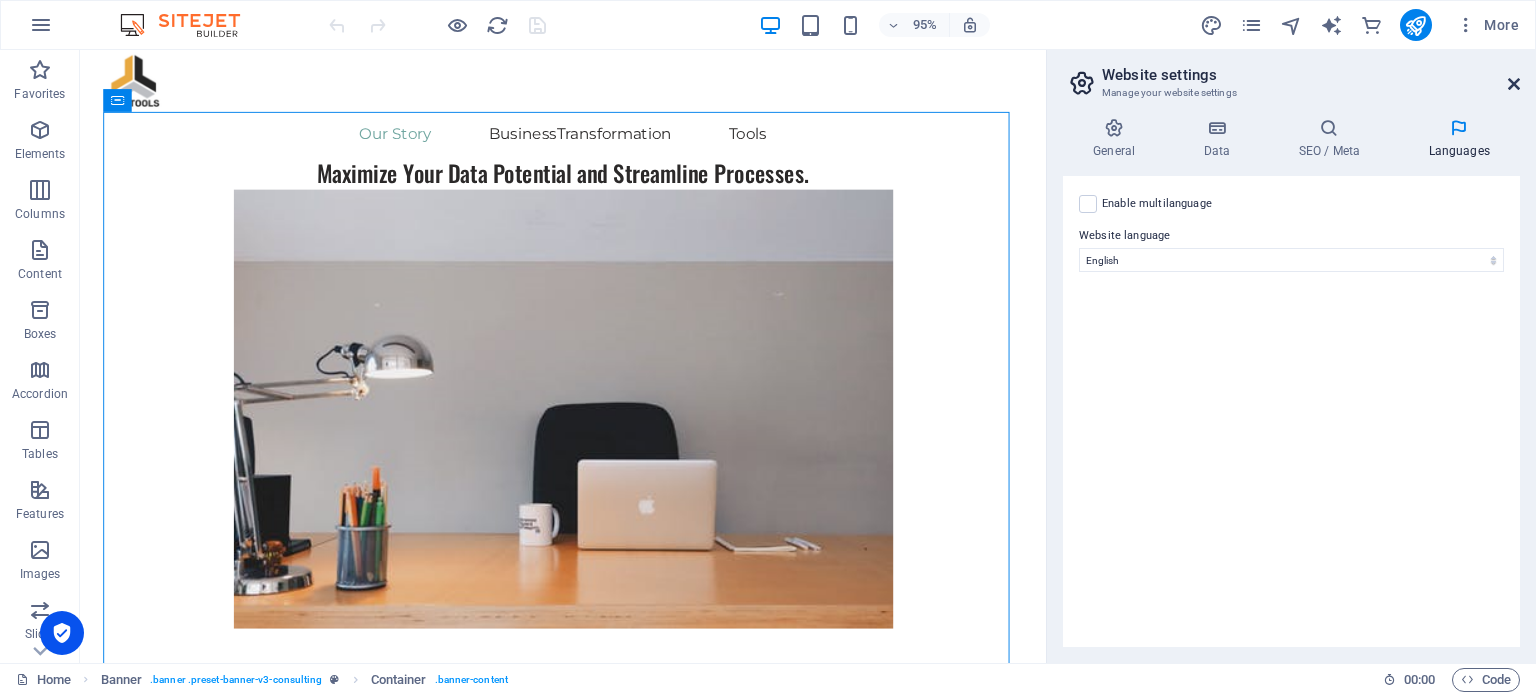 drag, startPoint x: 1508, startPoint y: 78, endPoint x: 1433, endPoint y: 1, distance: 107.48953 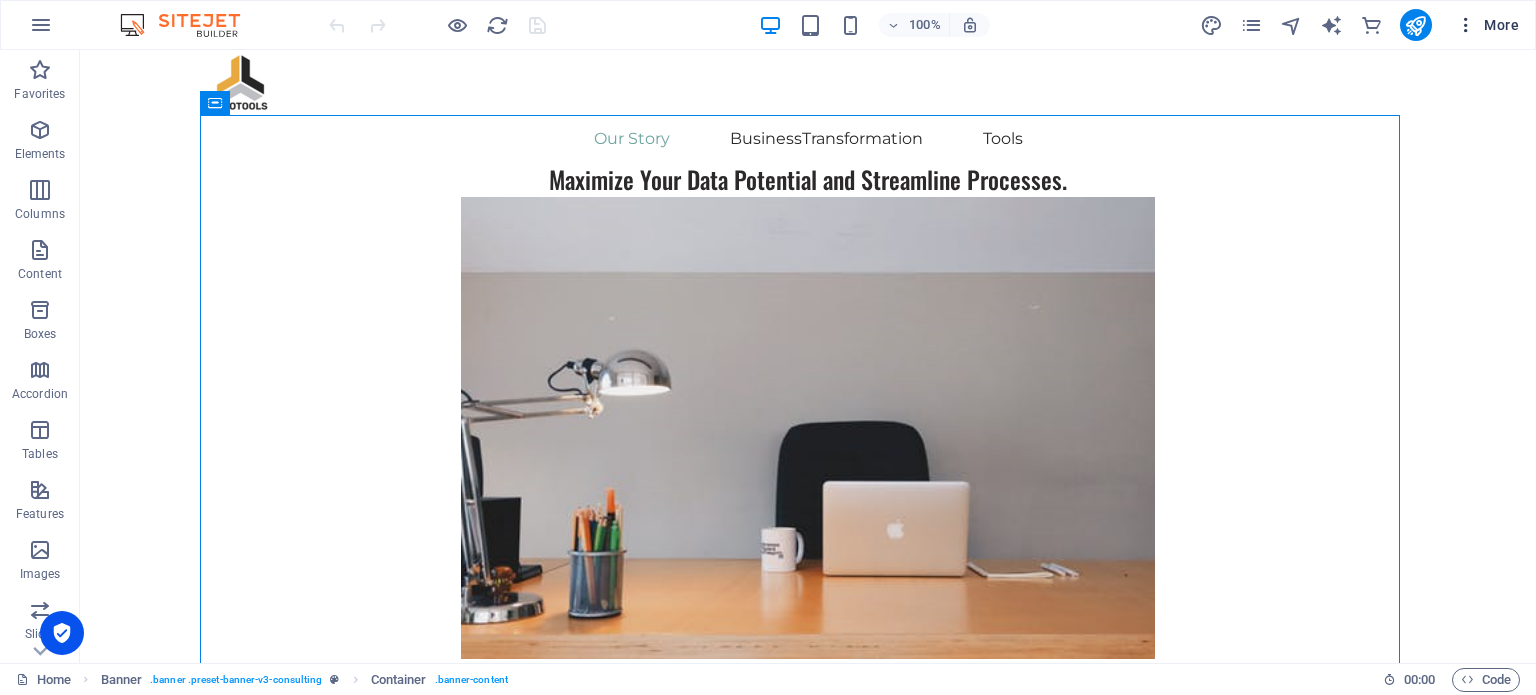 click on "More" at bounding box center (1487, 25) 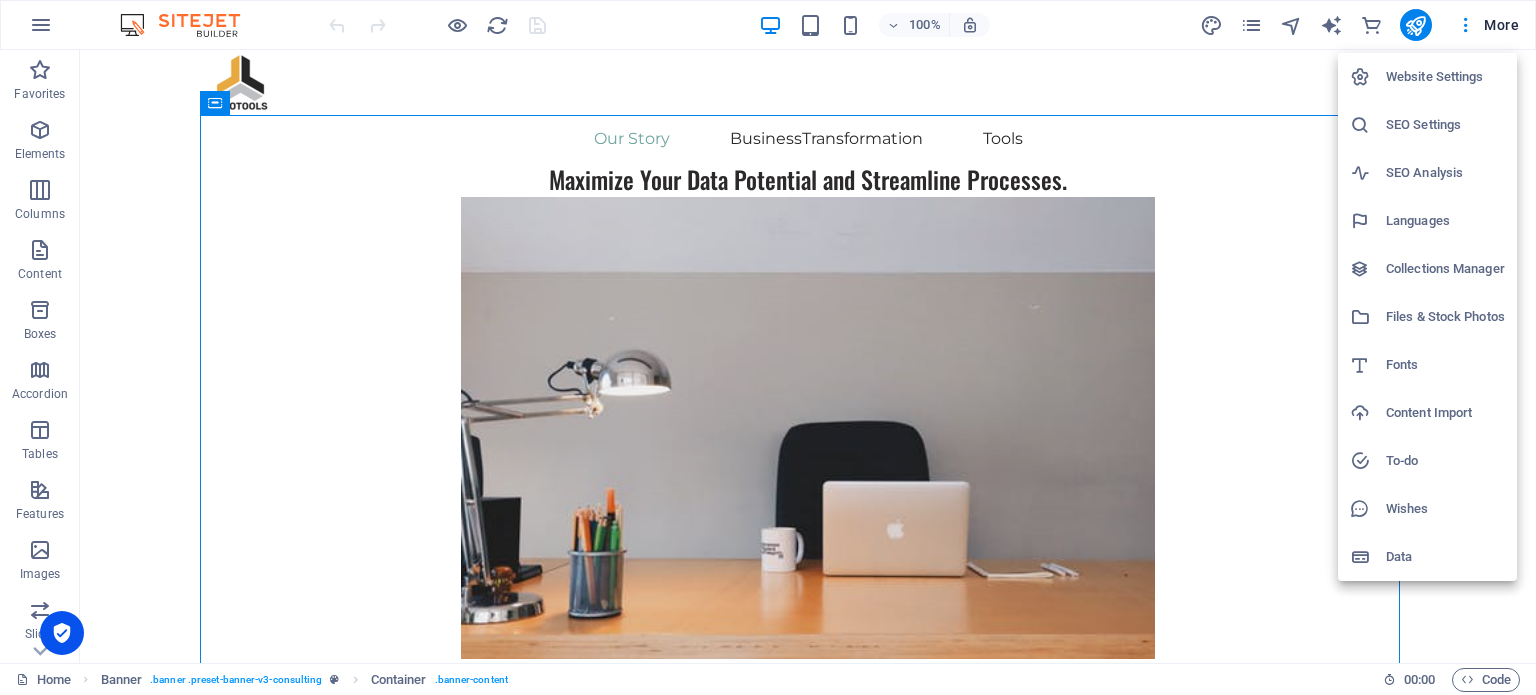 click on "Data" at bounding box center [1445, 557] 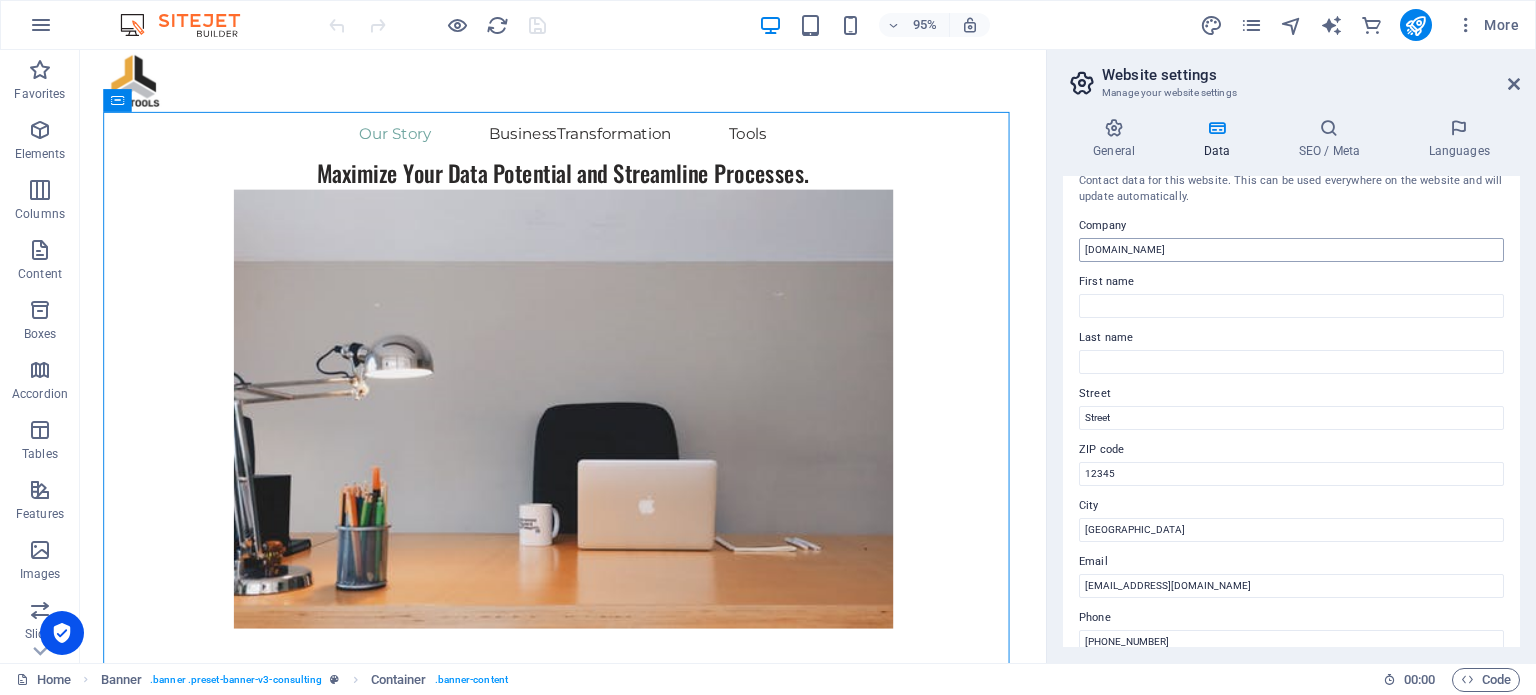 scroll, scrollTop: 0, scrollLeft: 0, axis: both 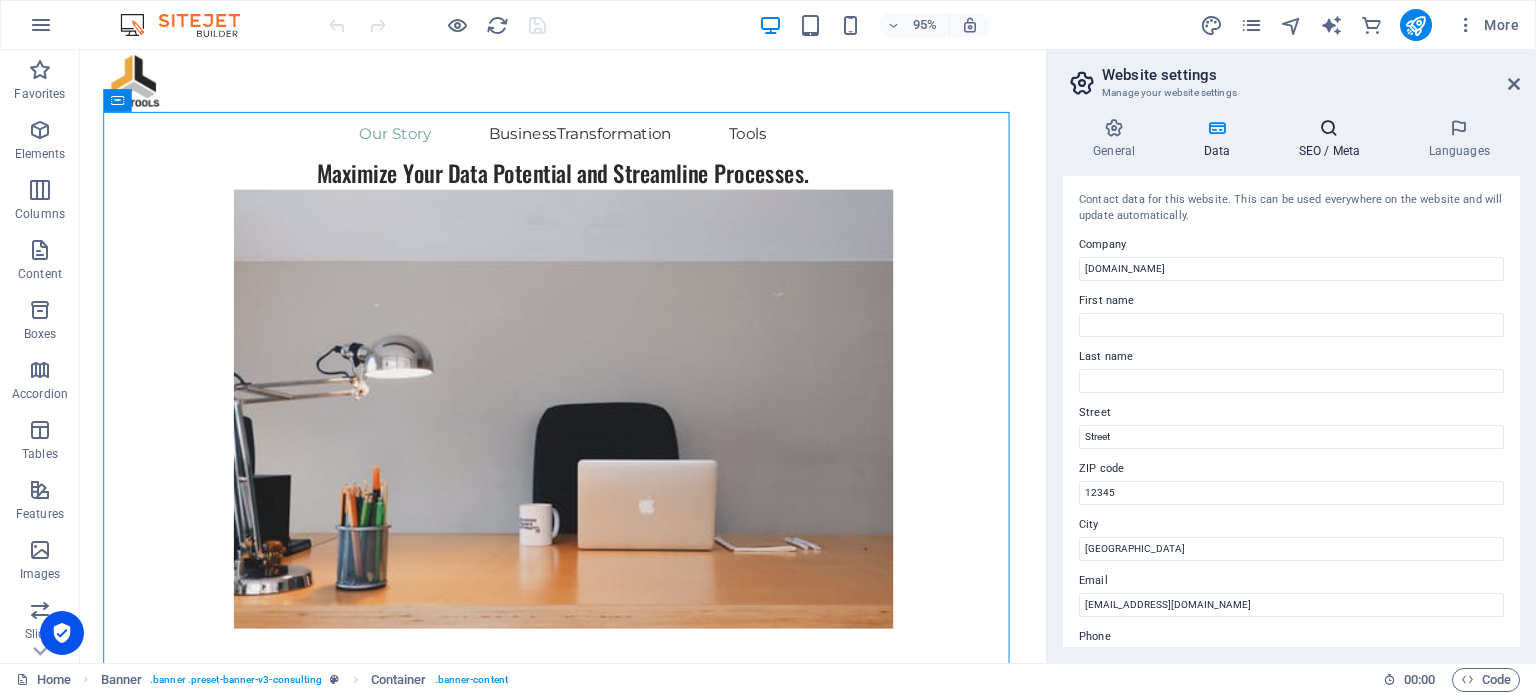 click at bounding box center [1329, 128] 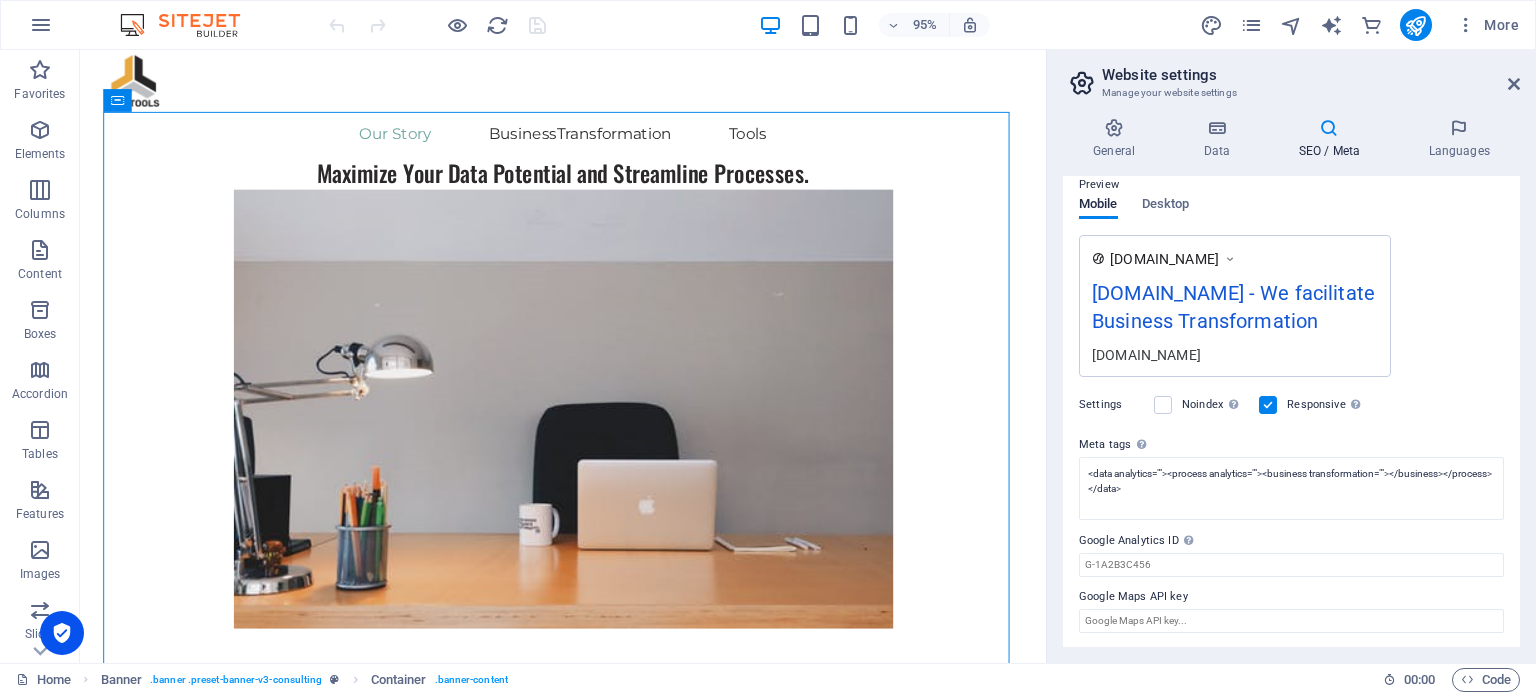 scroll, scrollTop: 0, scrollLeft: 0, axis: both 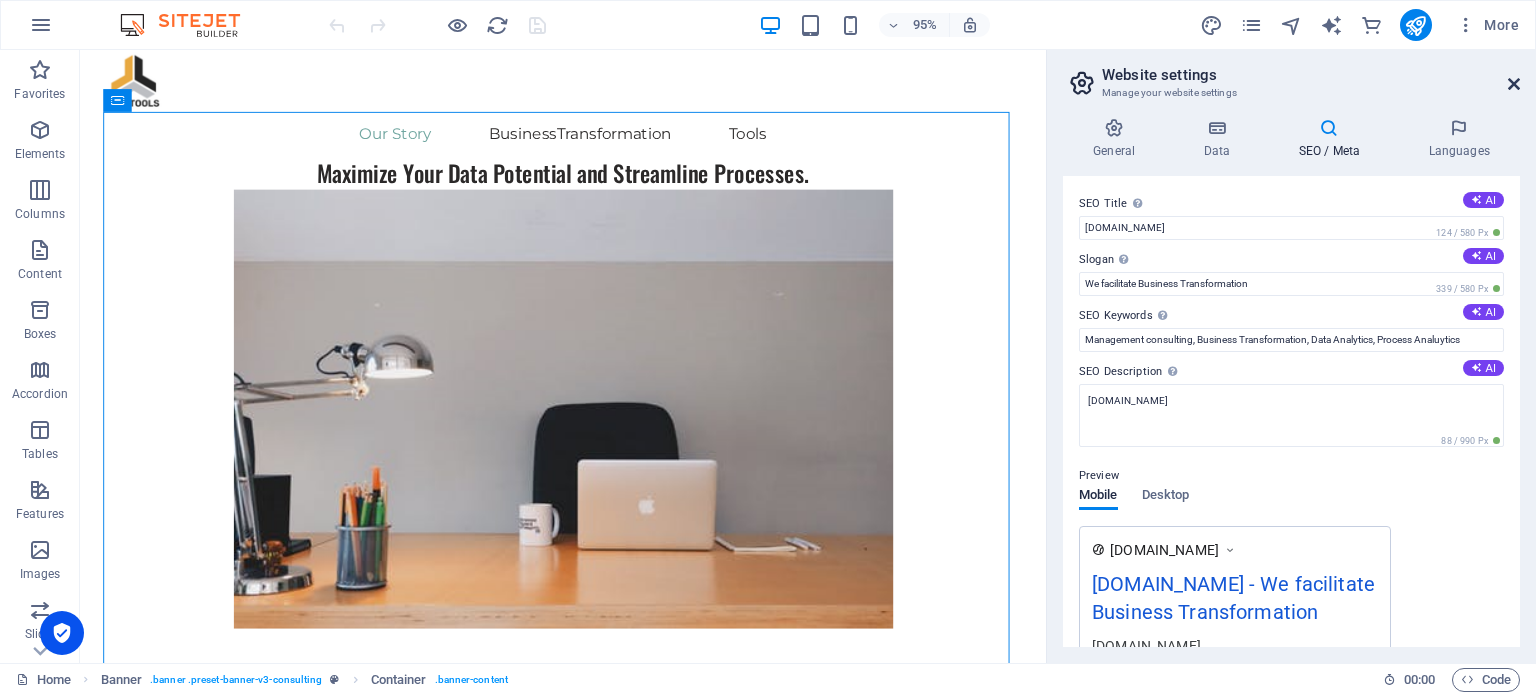 click at bounding box center (1514, 84) 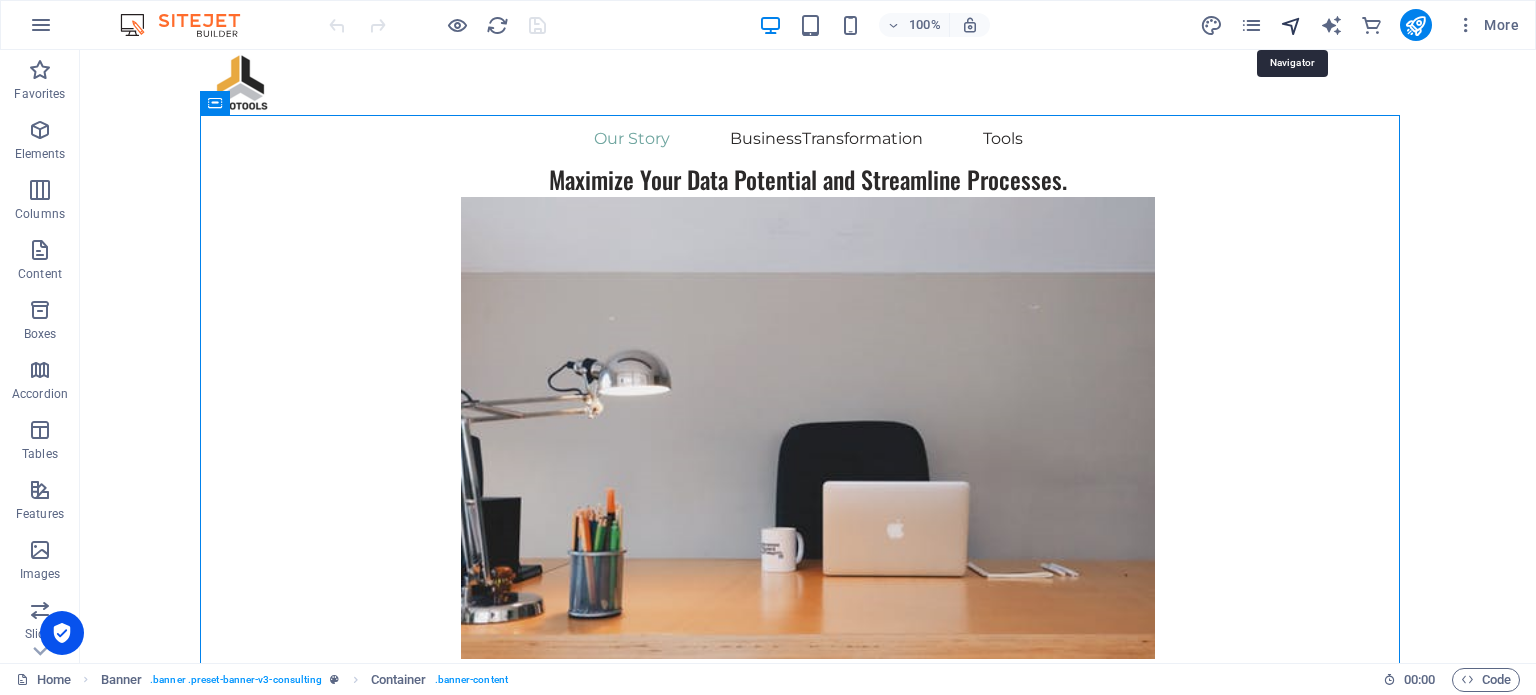 click at bounding box center [1291, 25] 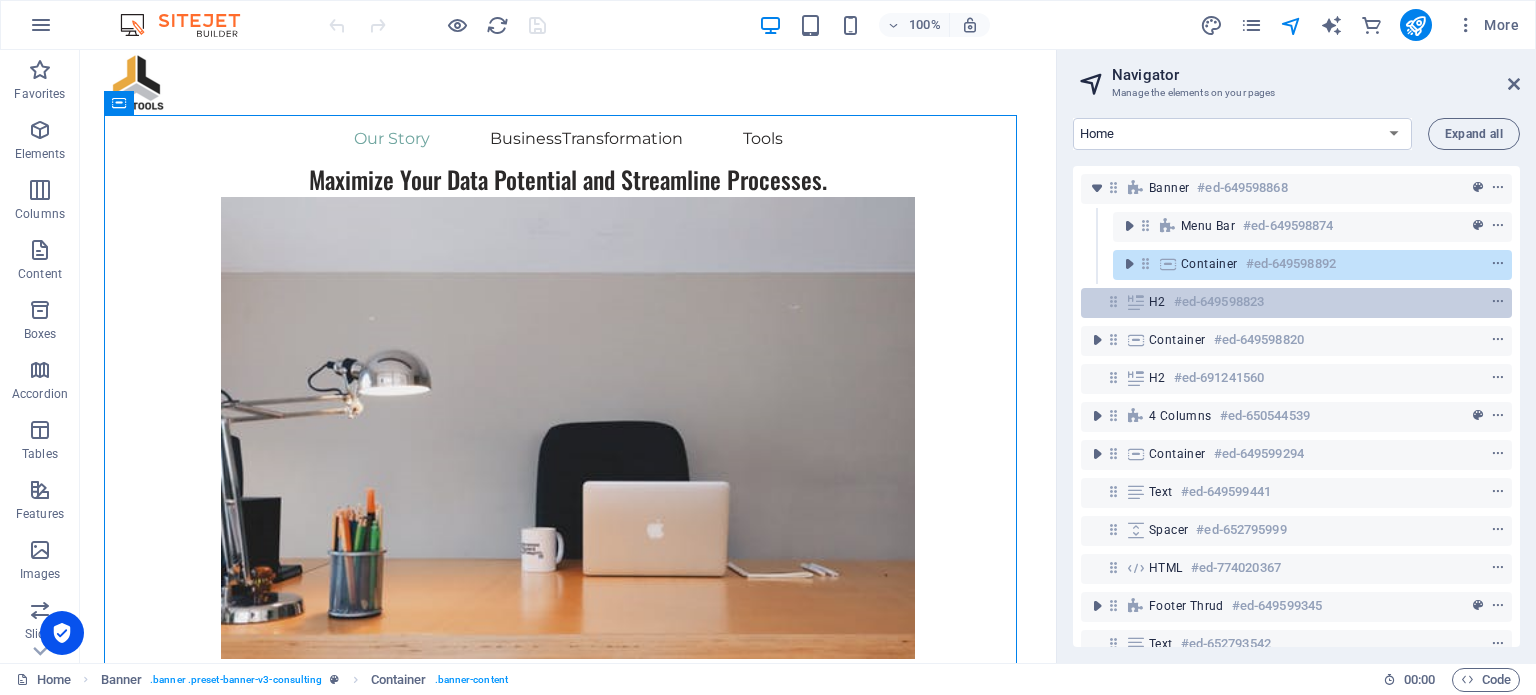 click on "#ed-649598823" at bounding box center [1219, 302] 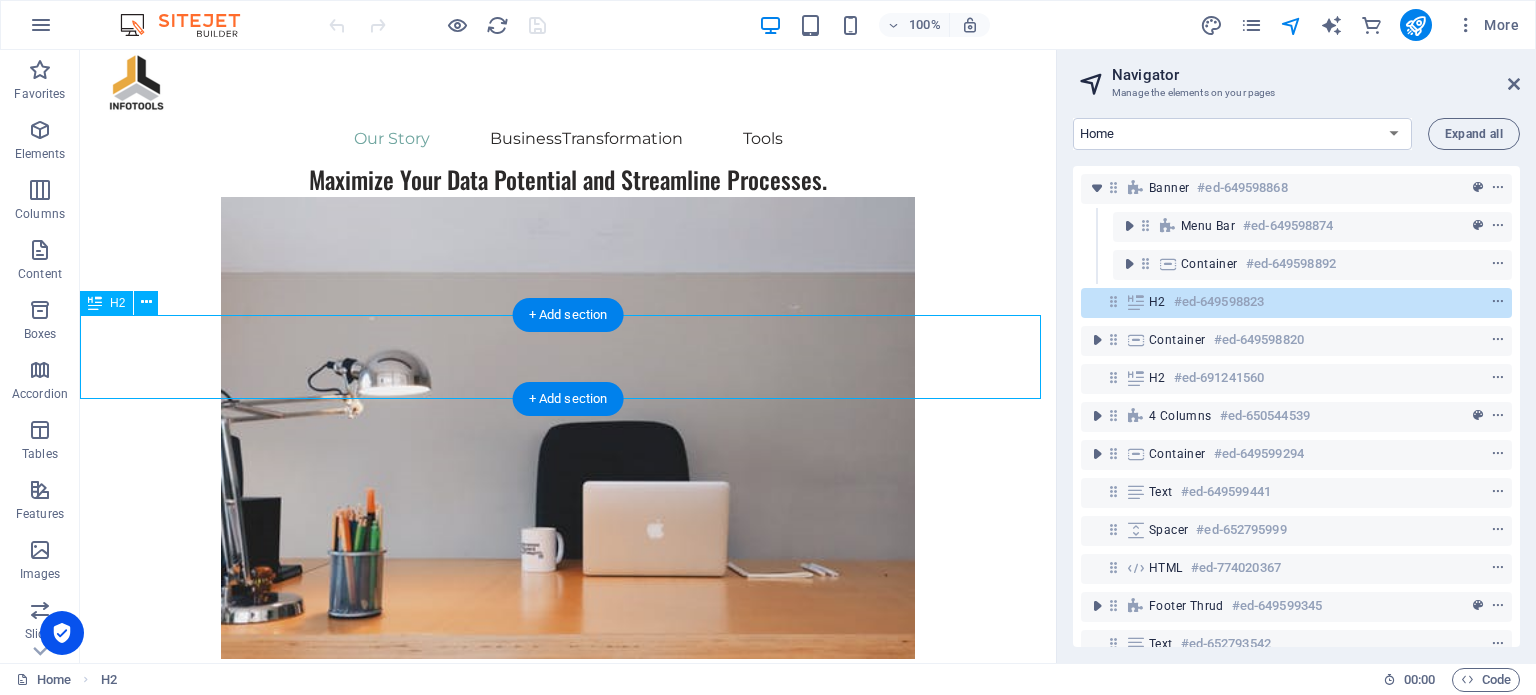 scroll, scrollTop: 635, scrollLeft: 0, axis: vertical 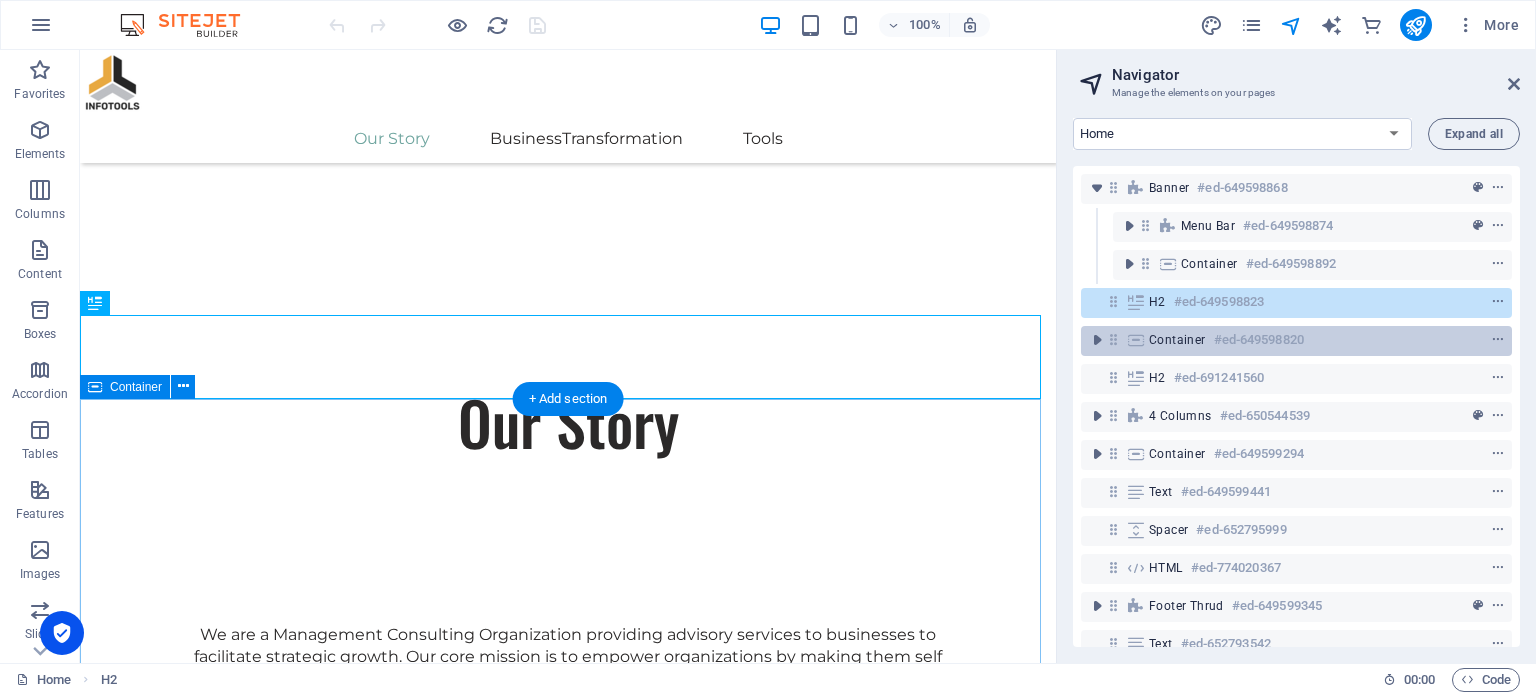 click on "Container" at bounding box center [1177, 340] 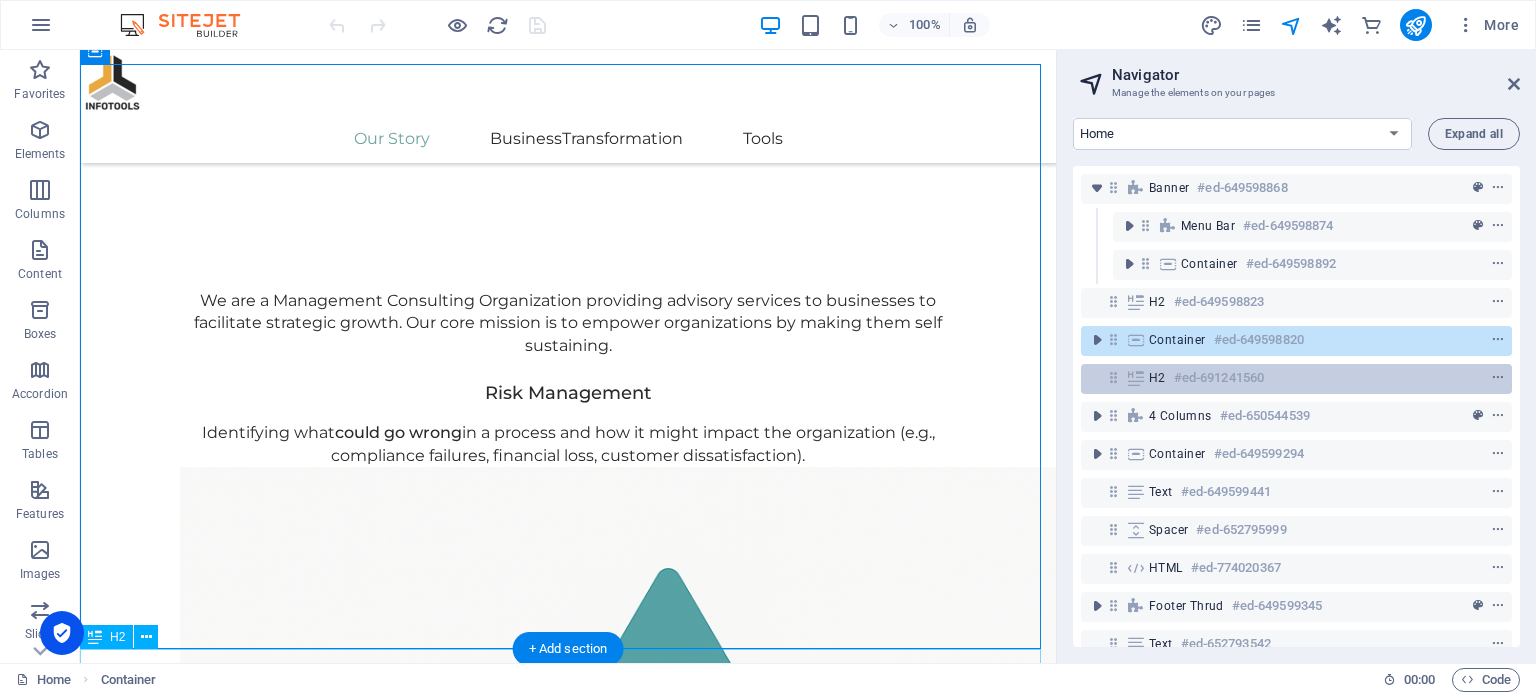 click on "#ed-691241560" at bounding box center [1219, 378] 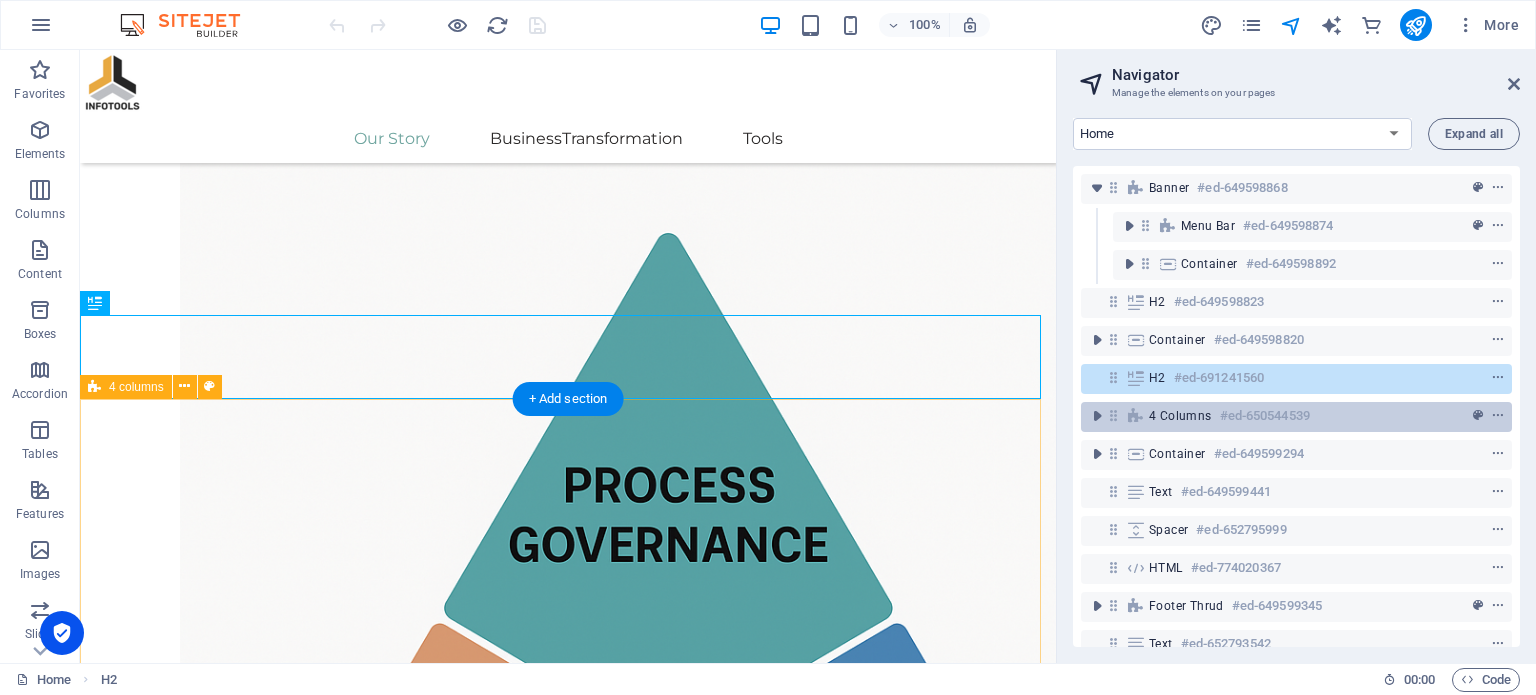 click on "4 columns" at bounding box center [1180, 416] 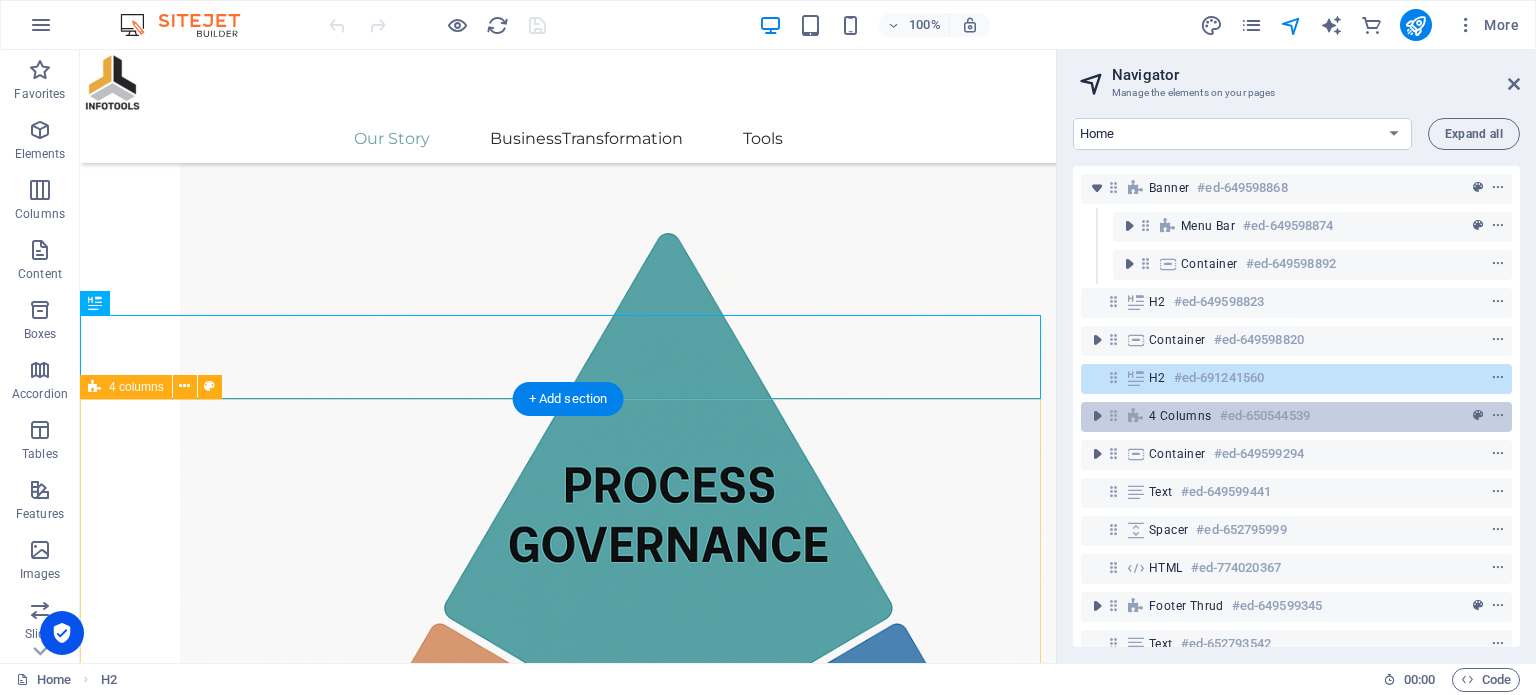 scroll, scrollTop: 1492, scrollLeft: 0, axis: vertical 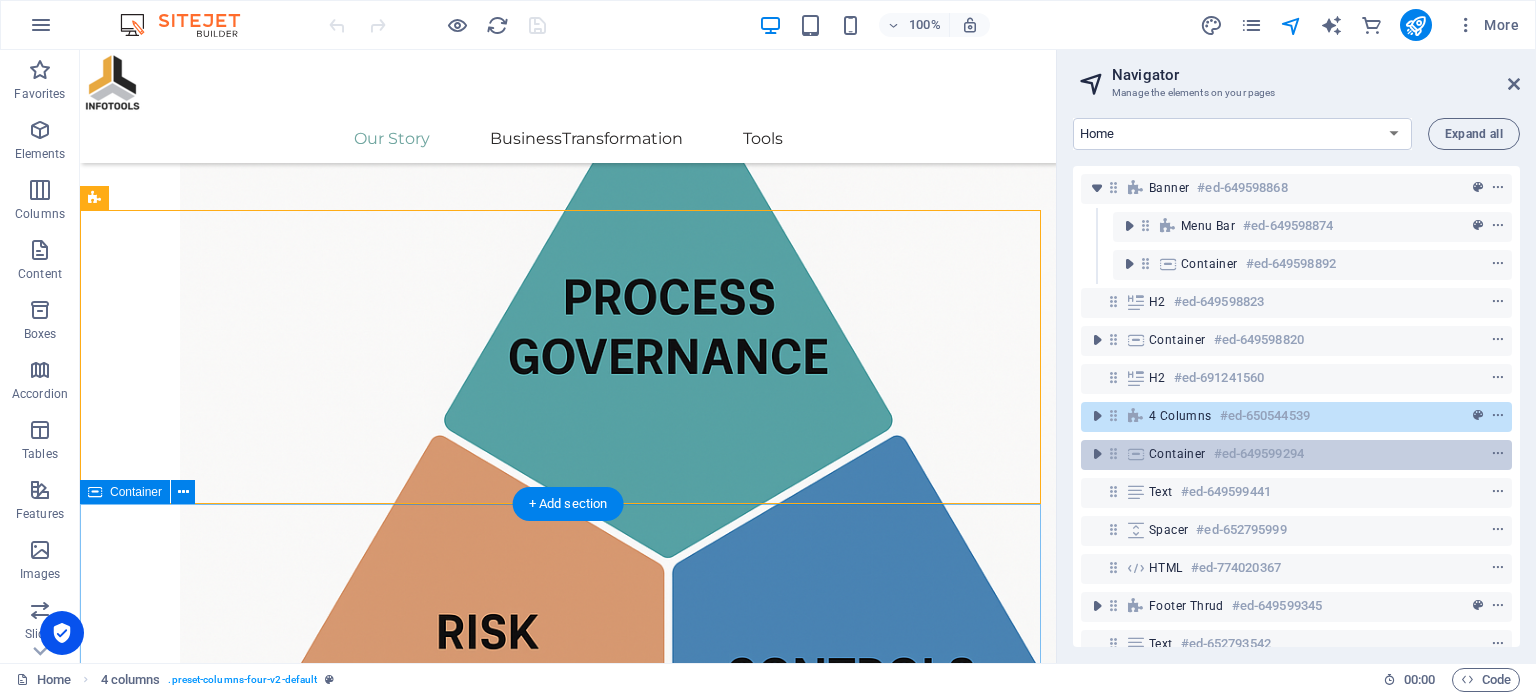click on "Container" at bounding box center (1177, 454) 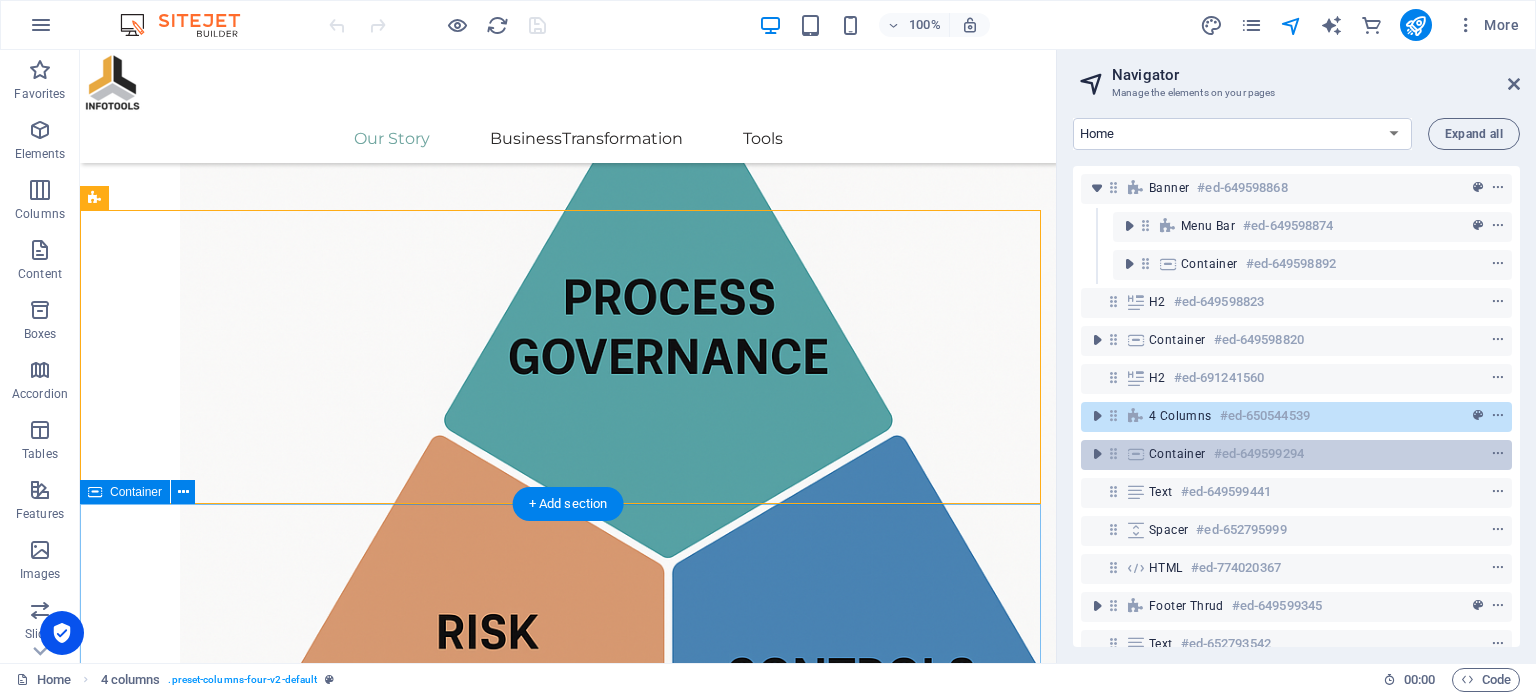 scroll, scrollTop: 2048, scrollLeft: 0, axis: vertical 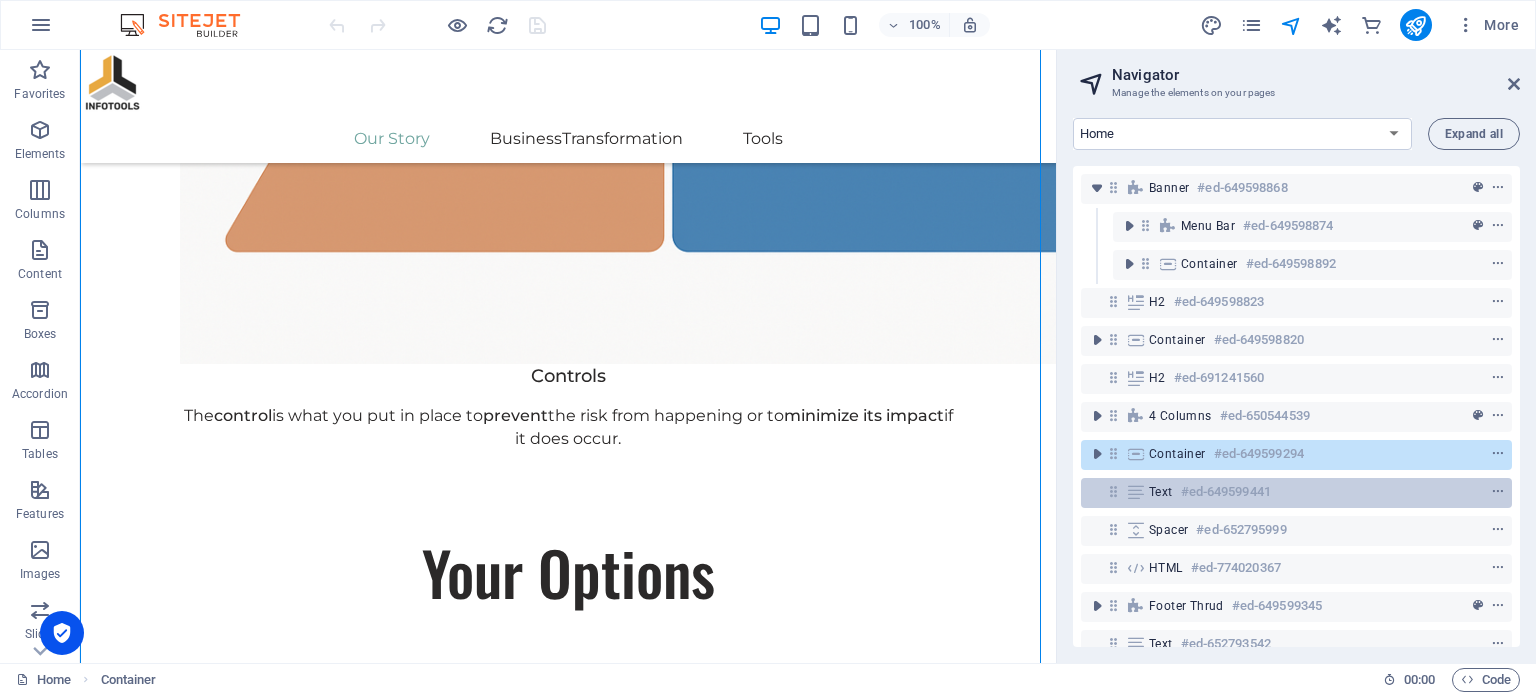 click on "Text" at bounding box center (1161, 492) 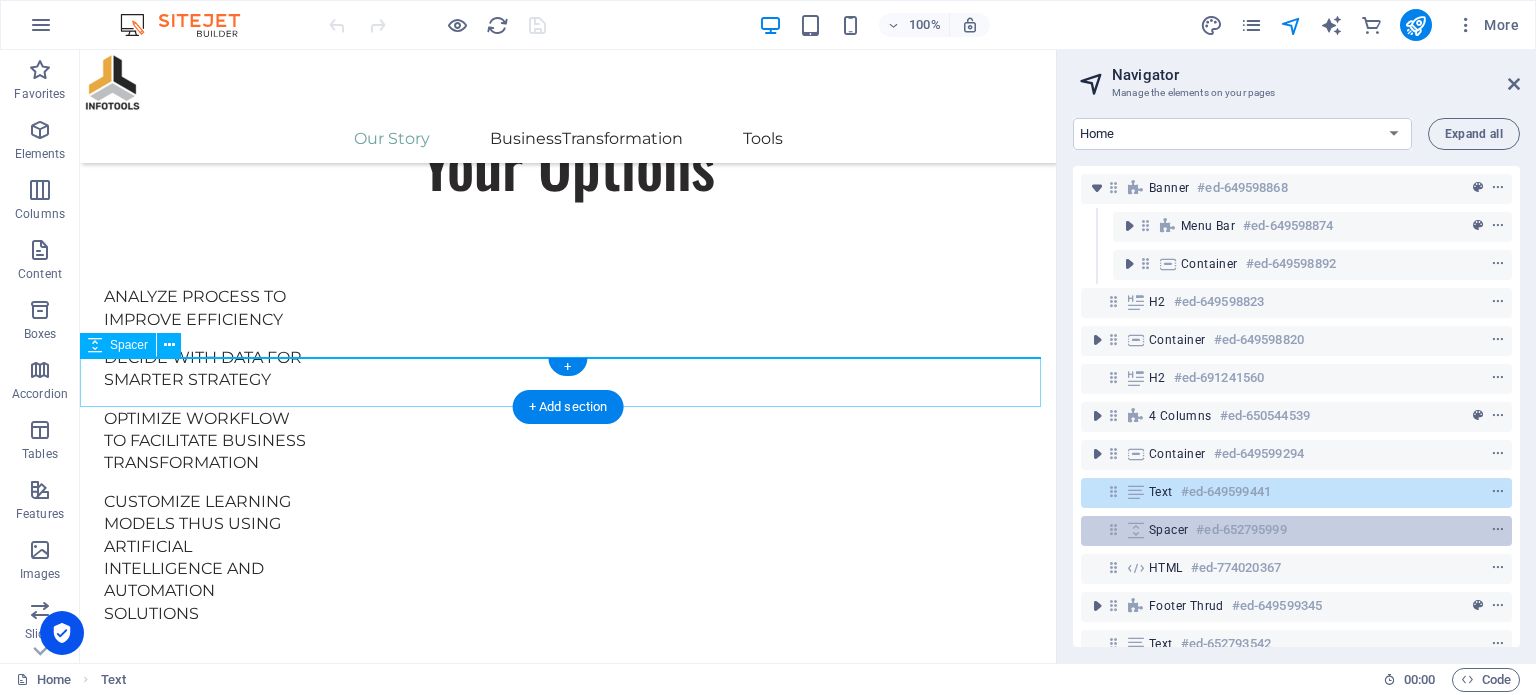 click on "Spacer" at bounding box center (1168, 530) 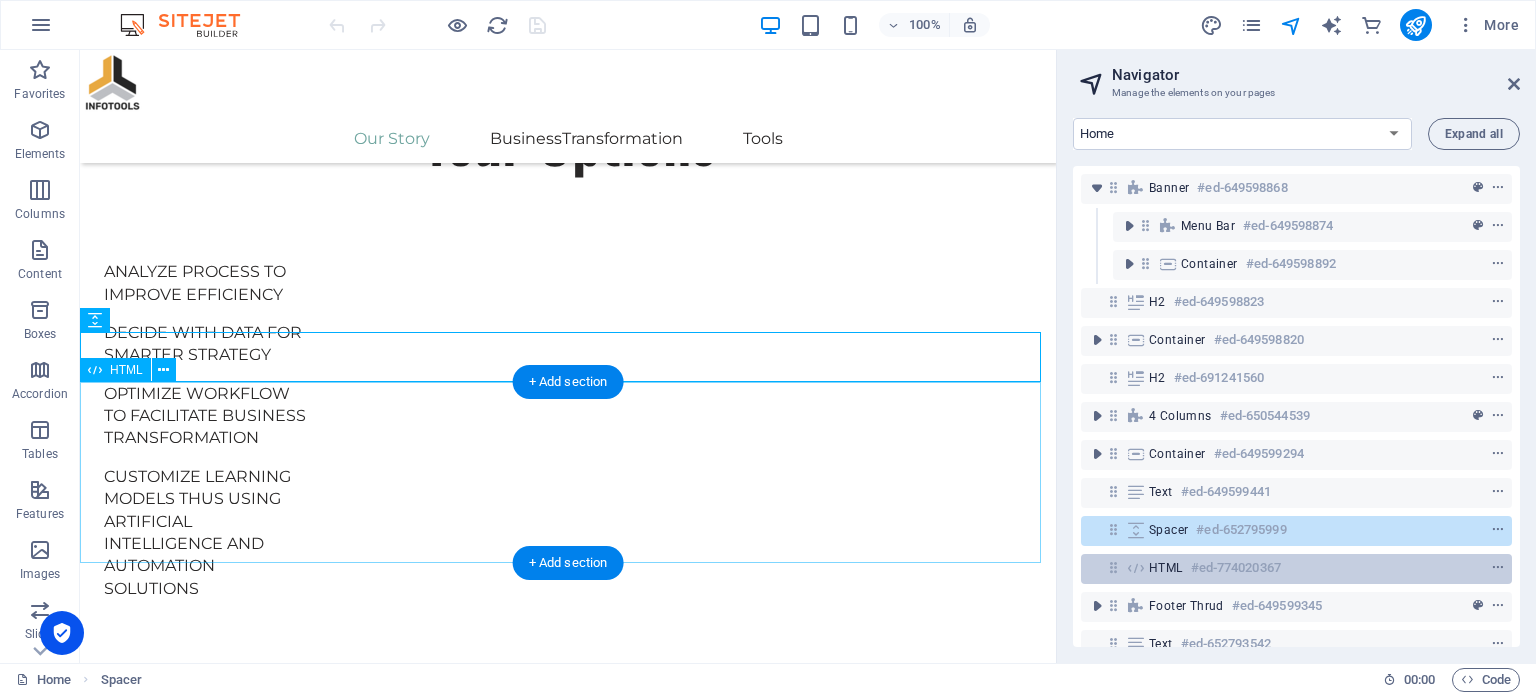click on "HTML" at bounding box center (1166, 568) 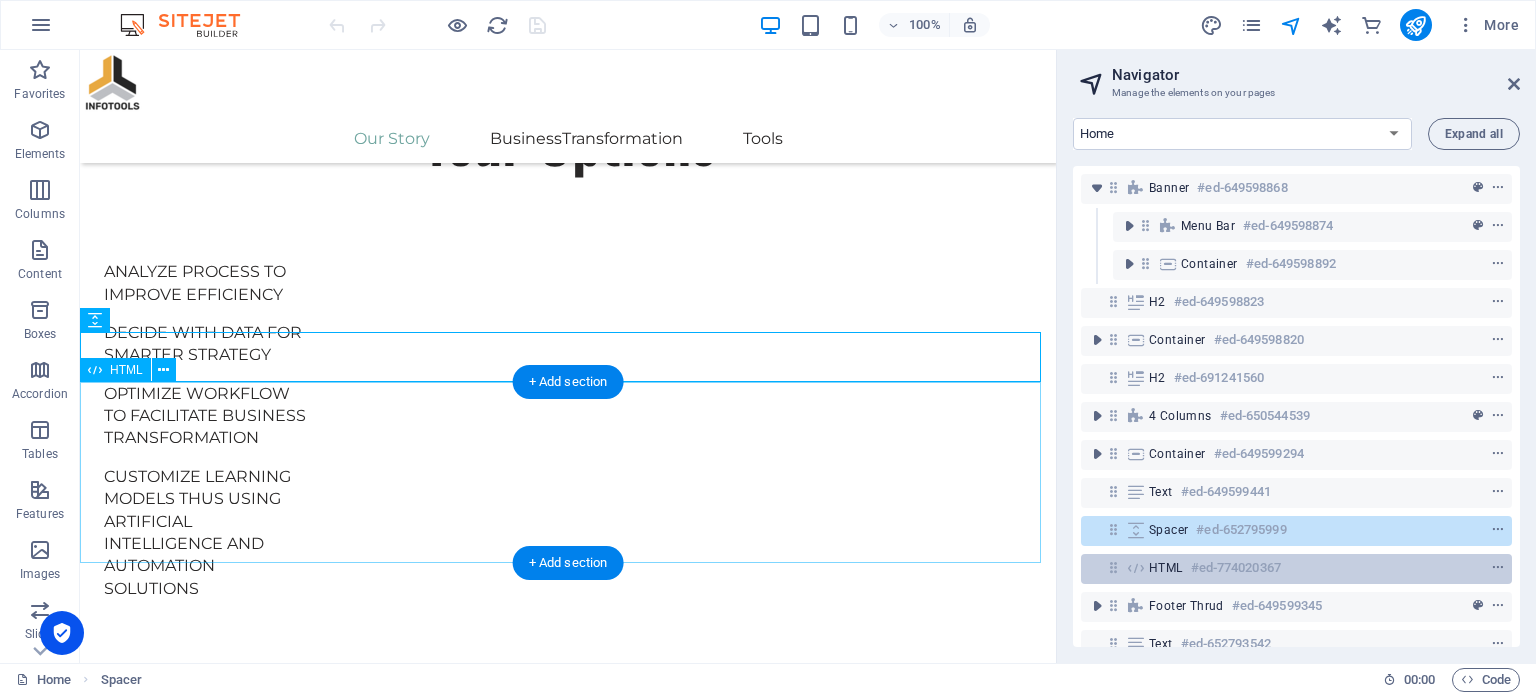 scroll, scrollTop: 2586, scrollLeft: 0, axis: vertical 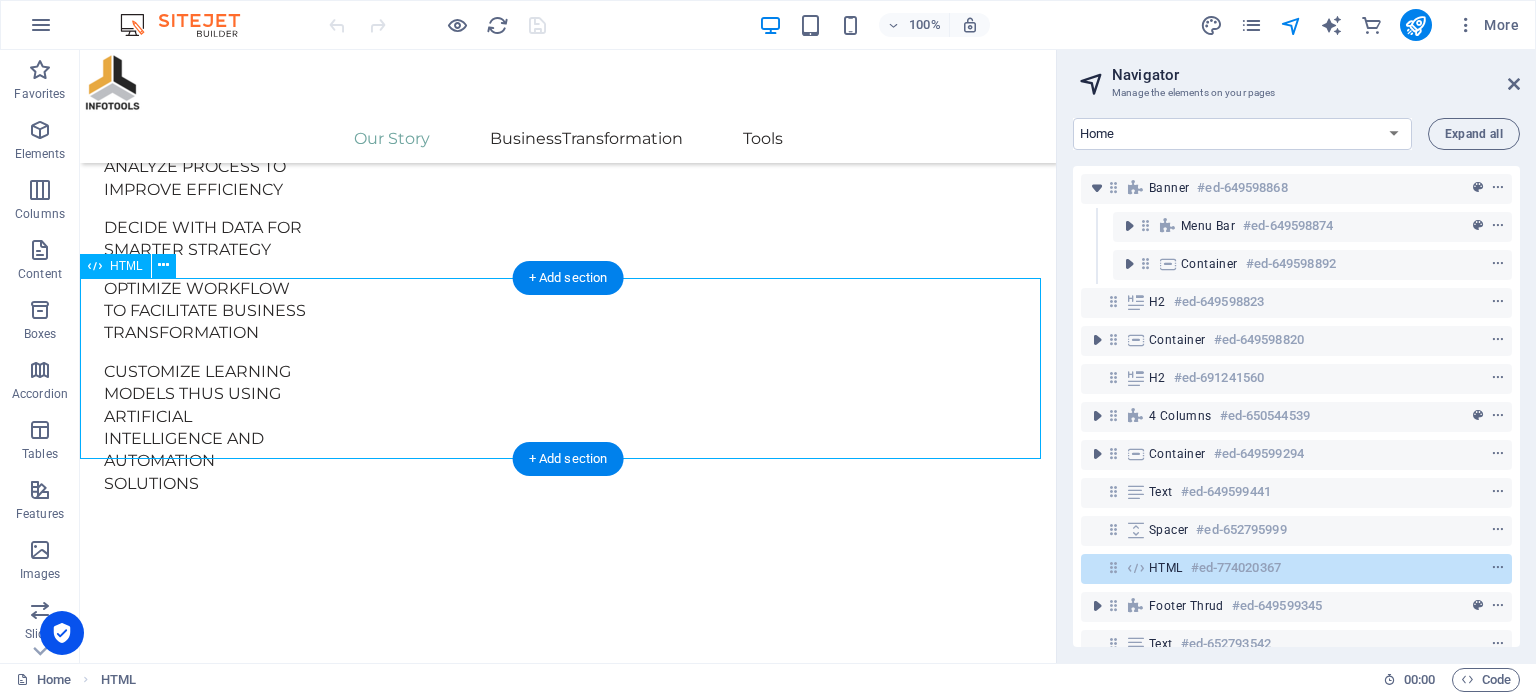 click on "#ed-774020367" at bounding box center [1236, 568] 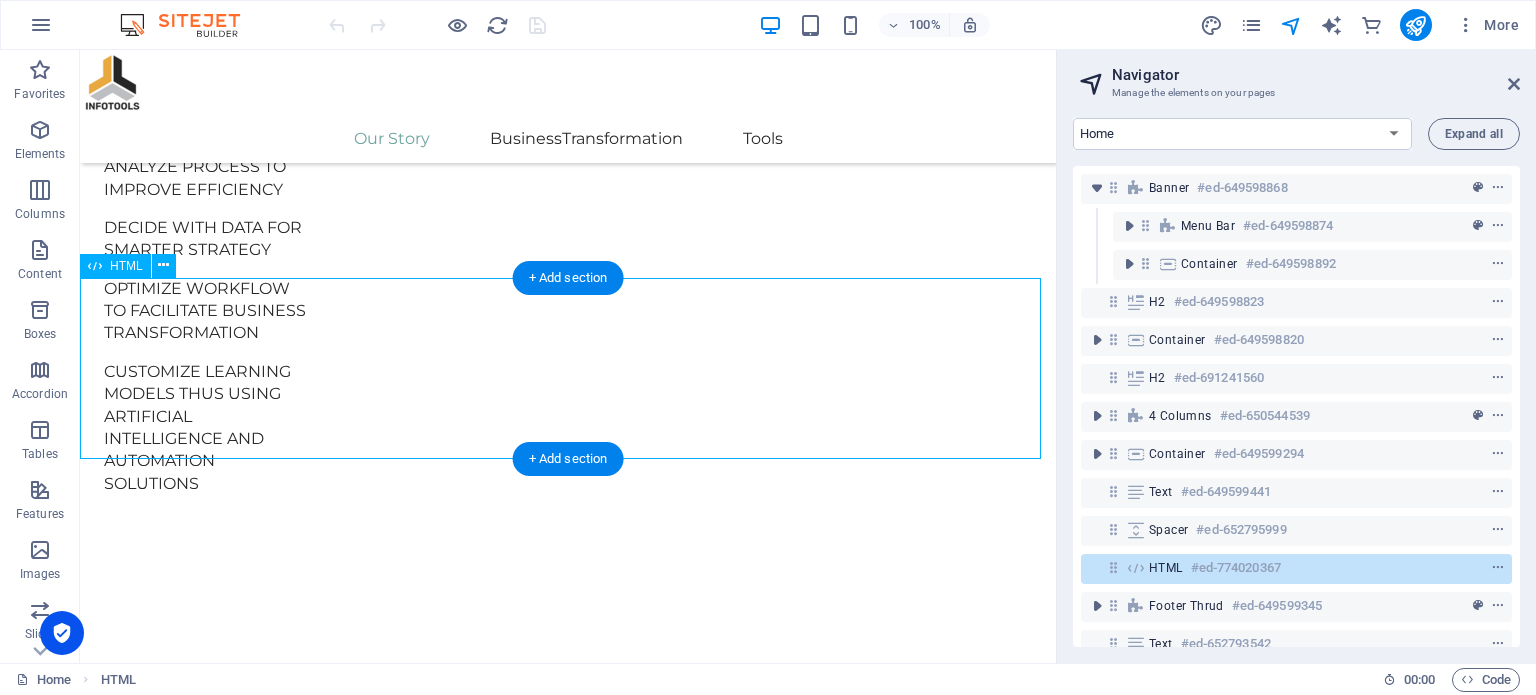 click on "#ed-774020367" at bounding box center (1236, 568) 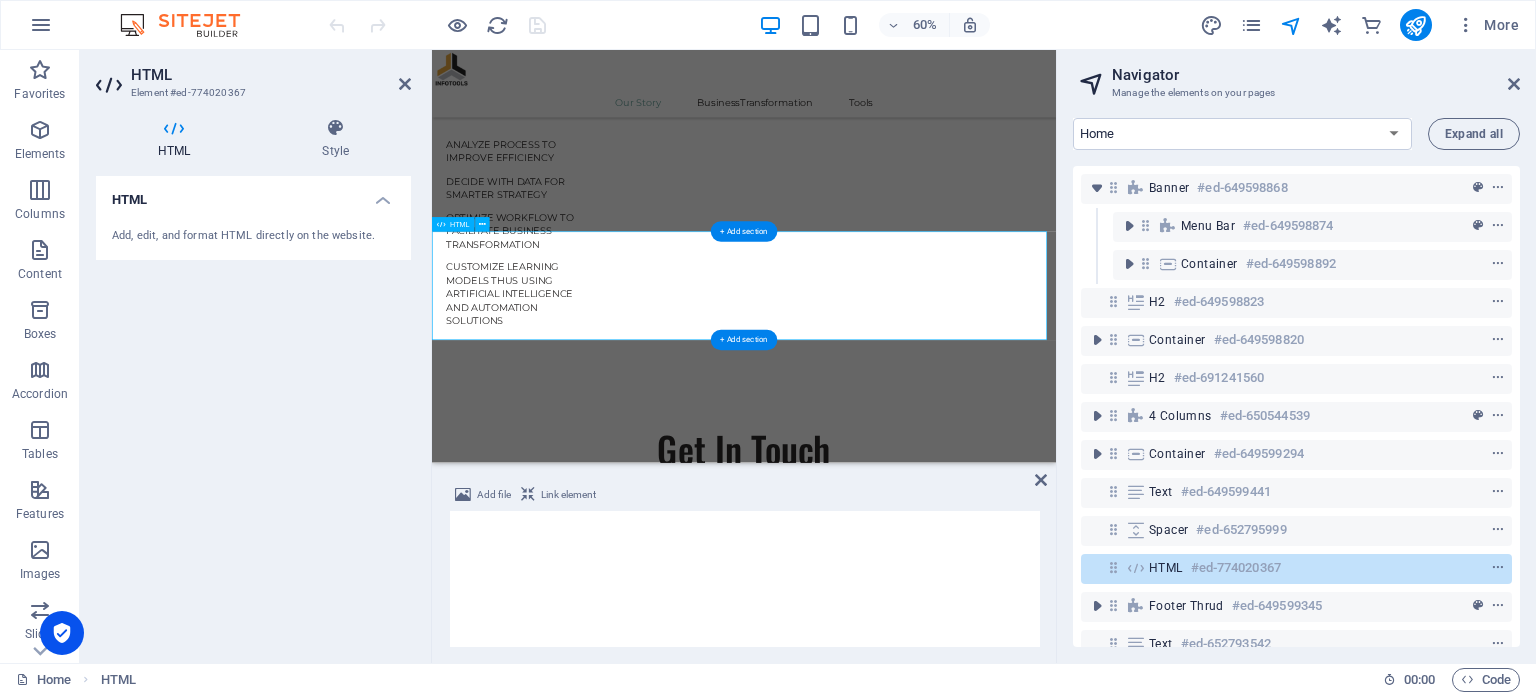 scroll, scrollTop: 2509, scrollLeft: 0, axis: vertical 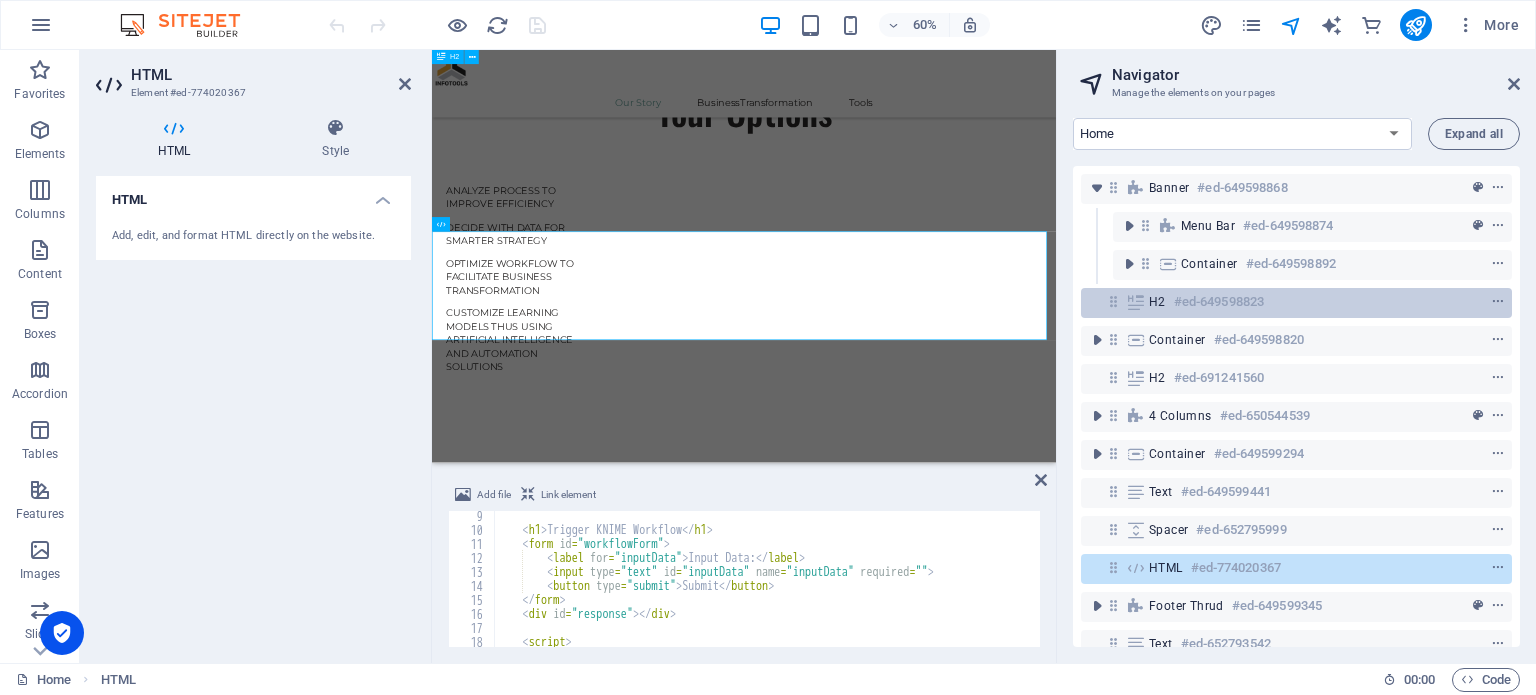 click on "#ed-649598823" at bounding box center (1219, 302) 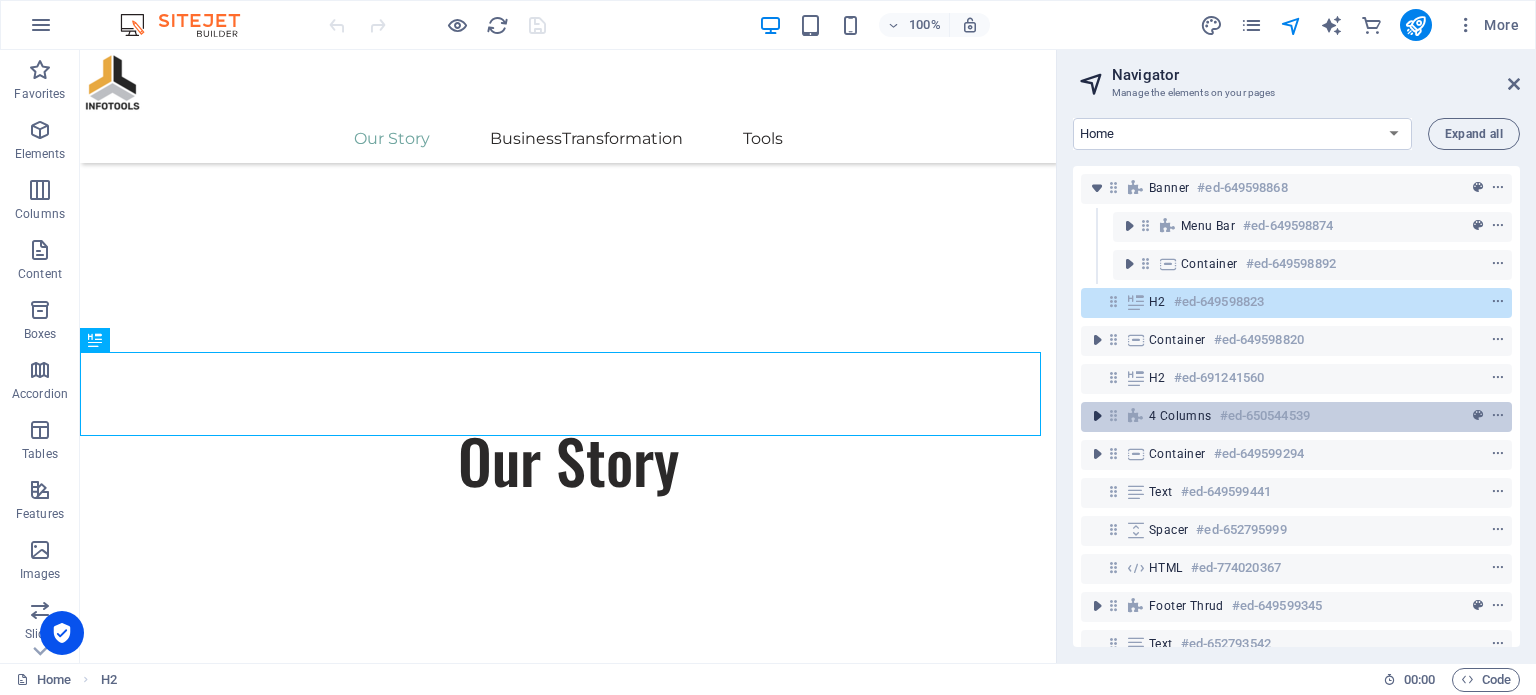 click at bounding box center (1097, 416) 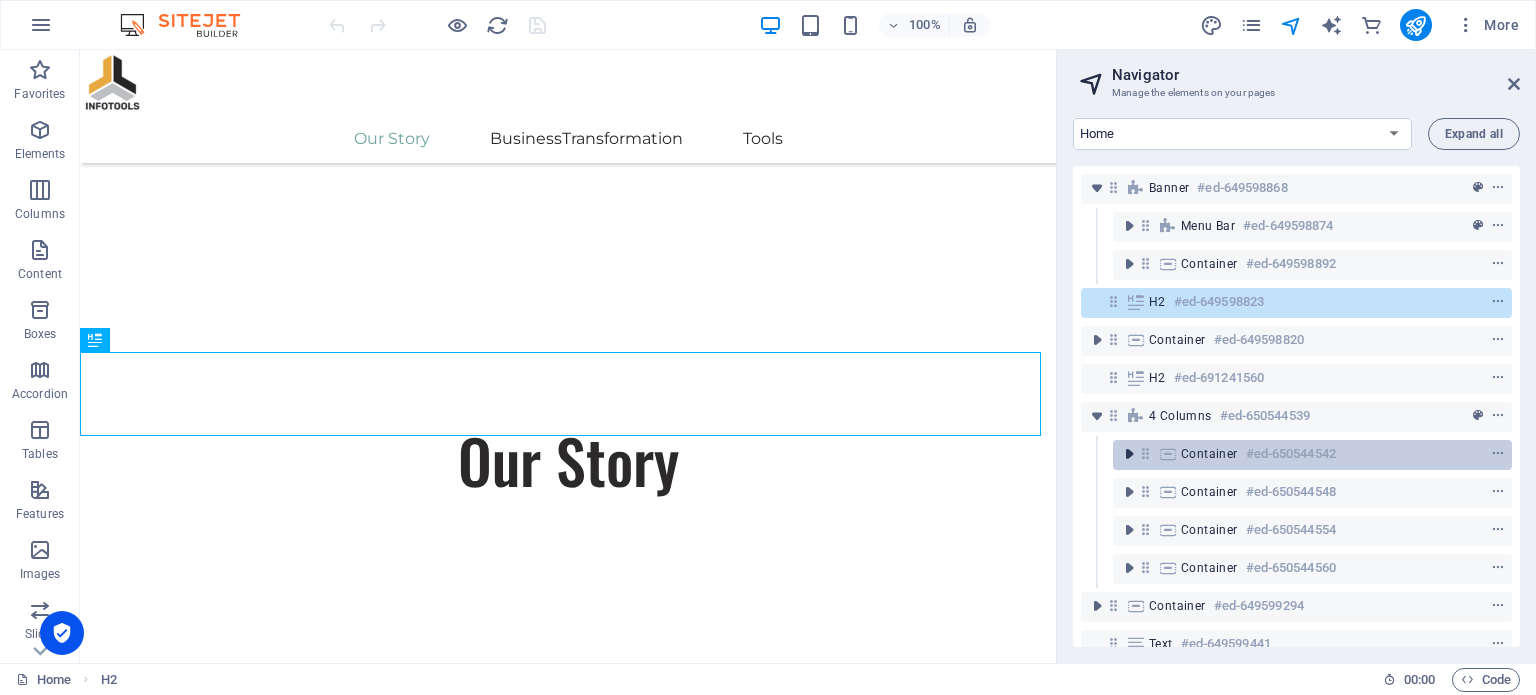 click at bounding box center (1129, 454) 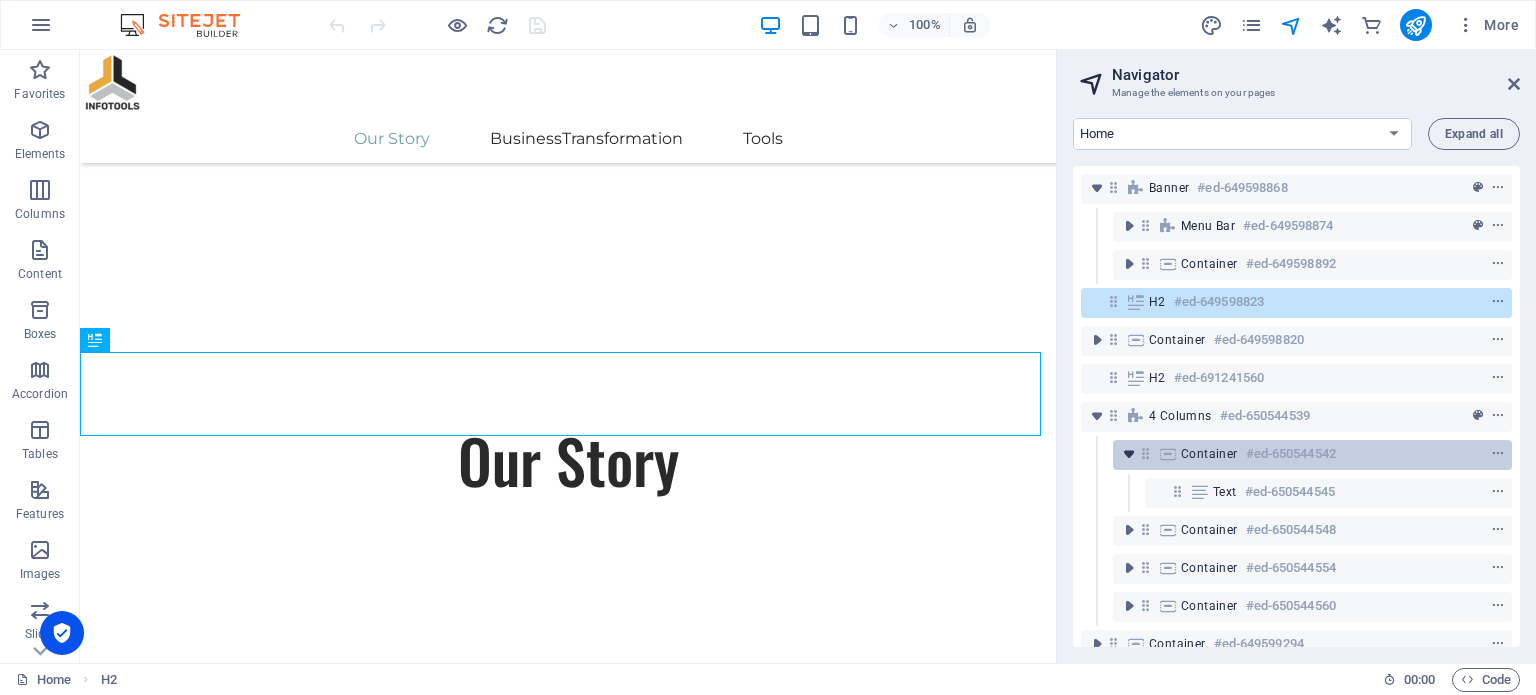click at bounding box center (1129, 454) 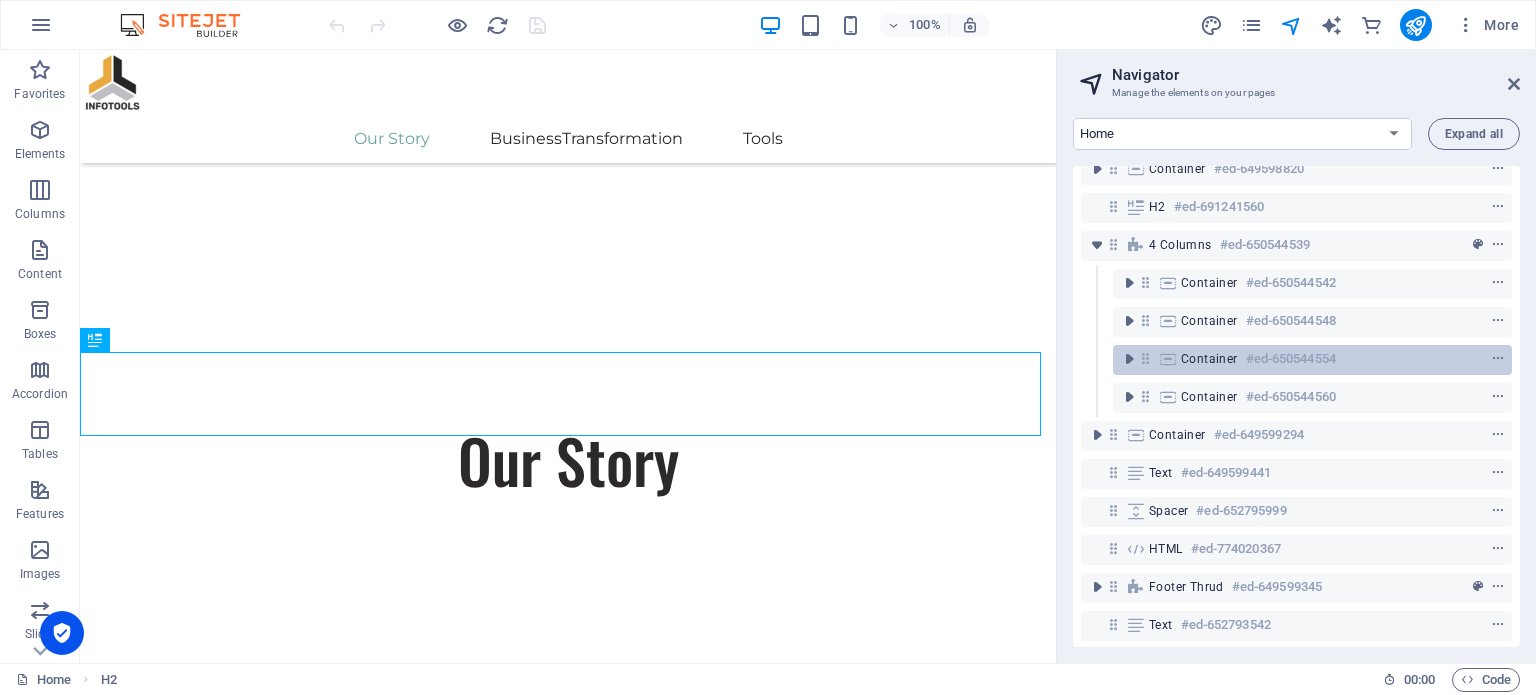 scroll, scrollTop: 188, scrollLeft: 0, axis: vertical 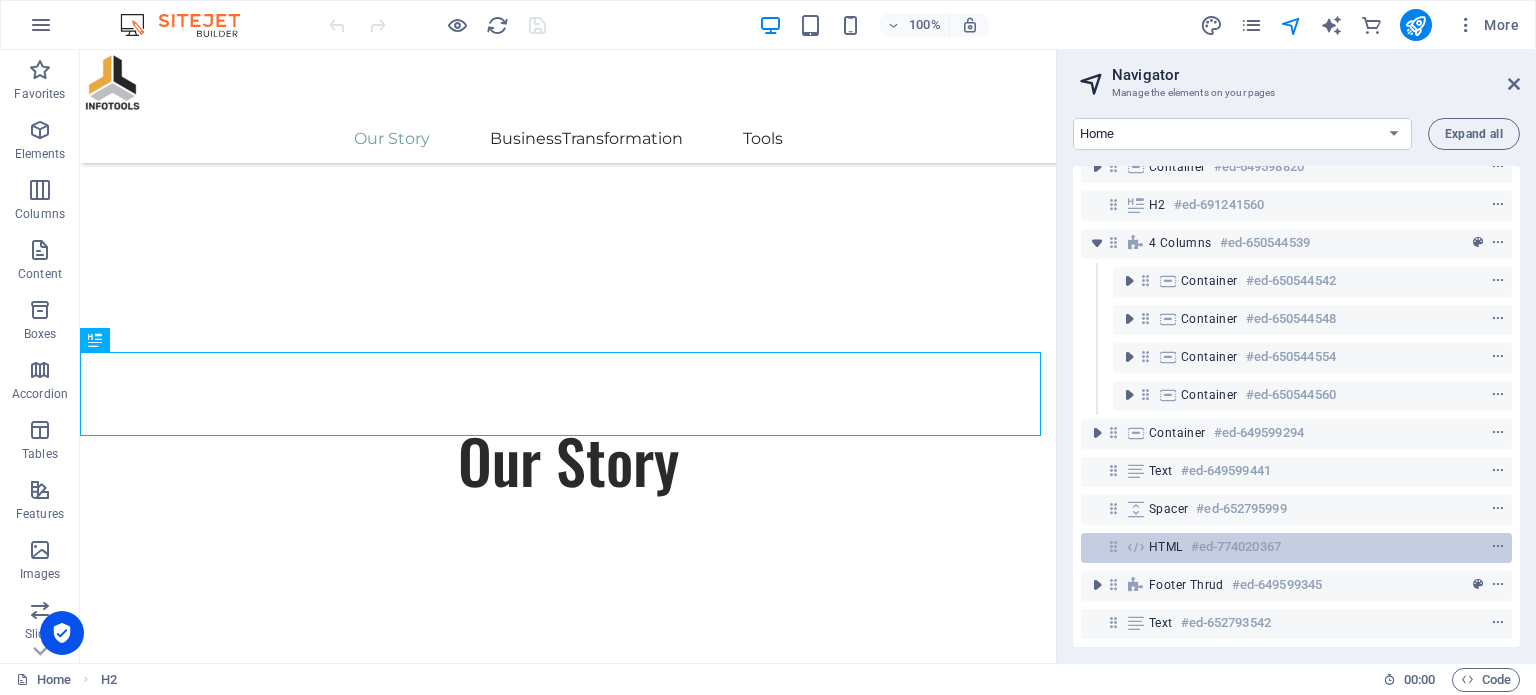 click on "HTML" at bounding box center (1166, 547) 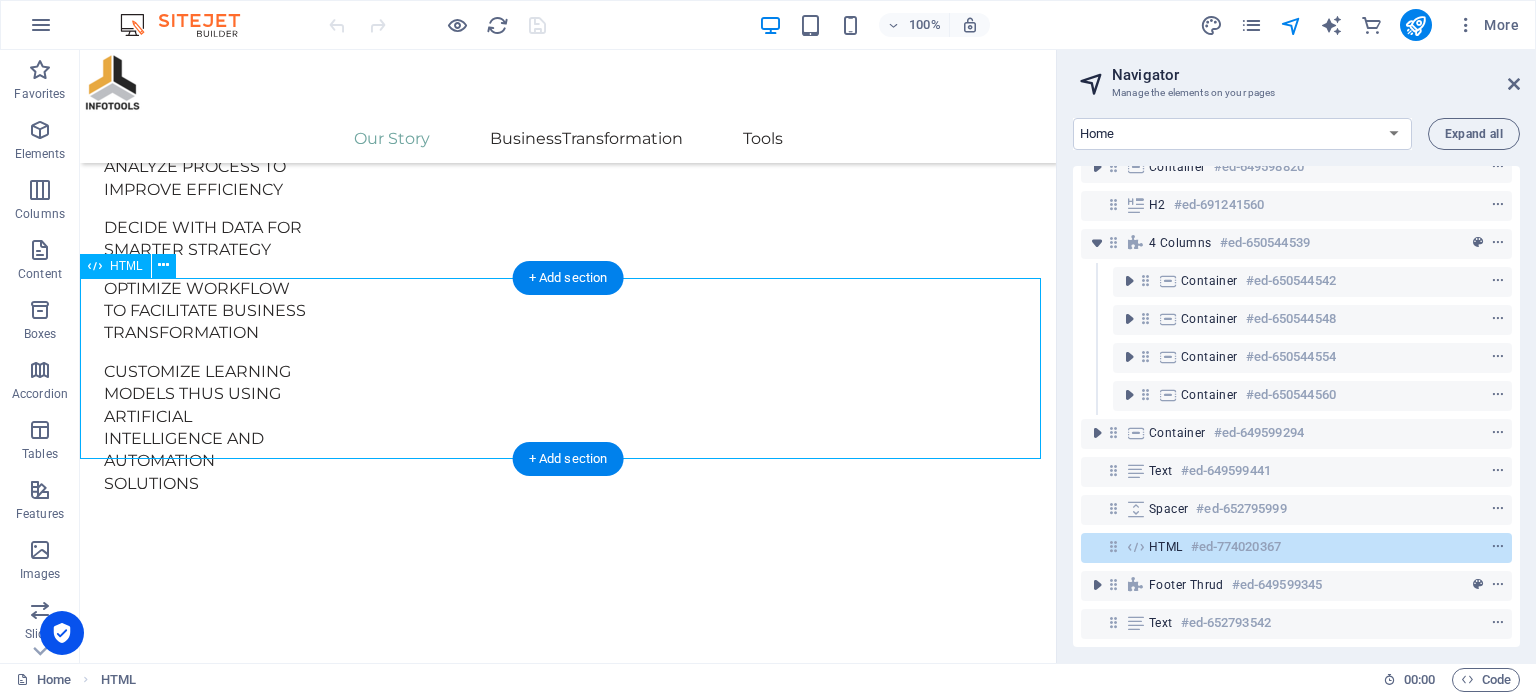 click at bounding box center [1113, 546] 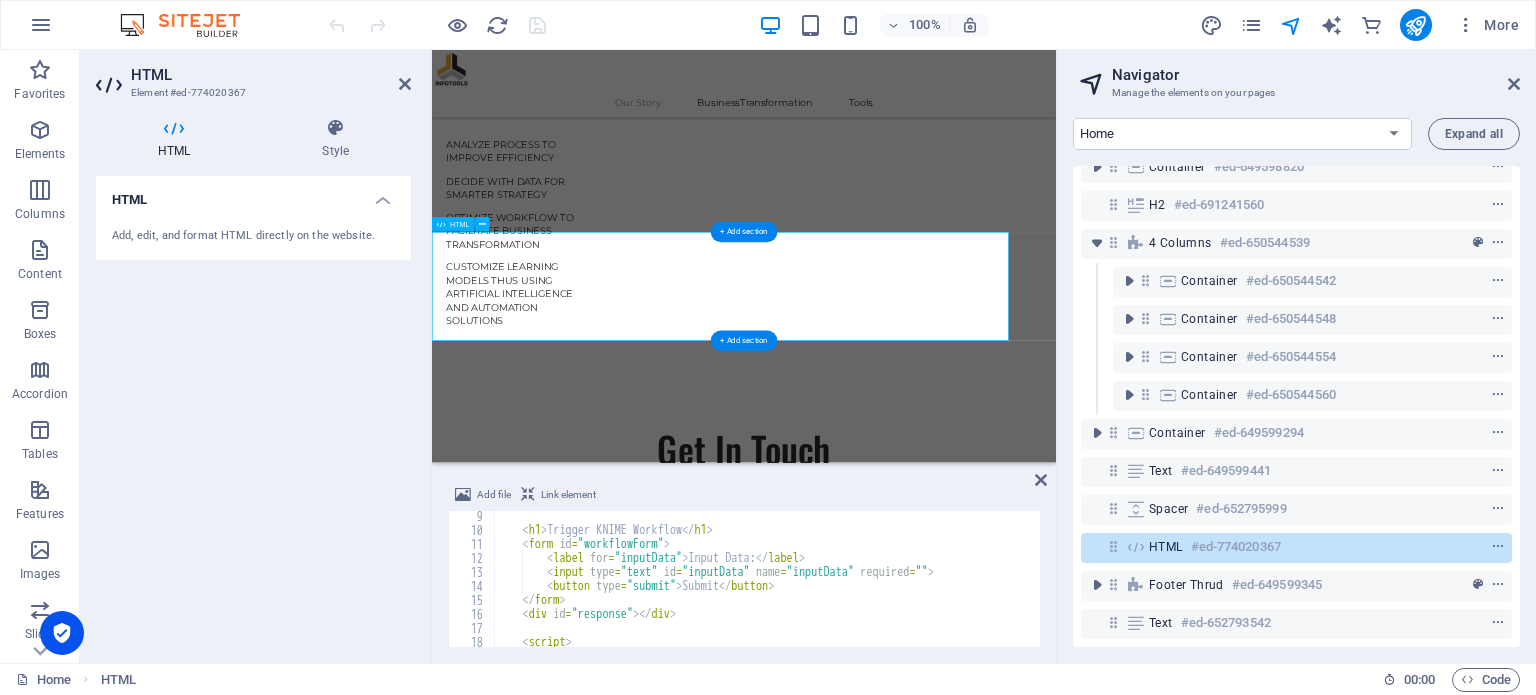 scroll, scrollTop: 2509, scrollLeft: 0, axis: vertical 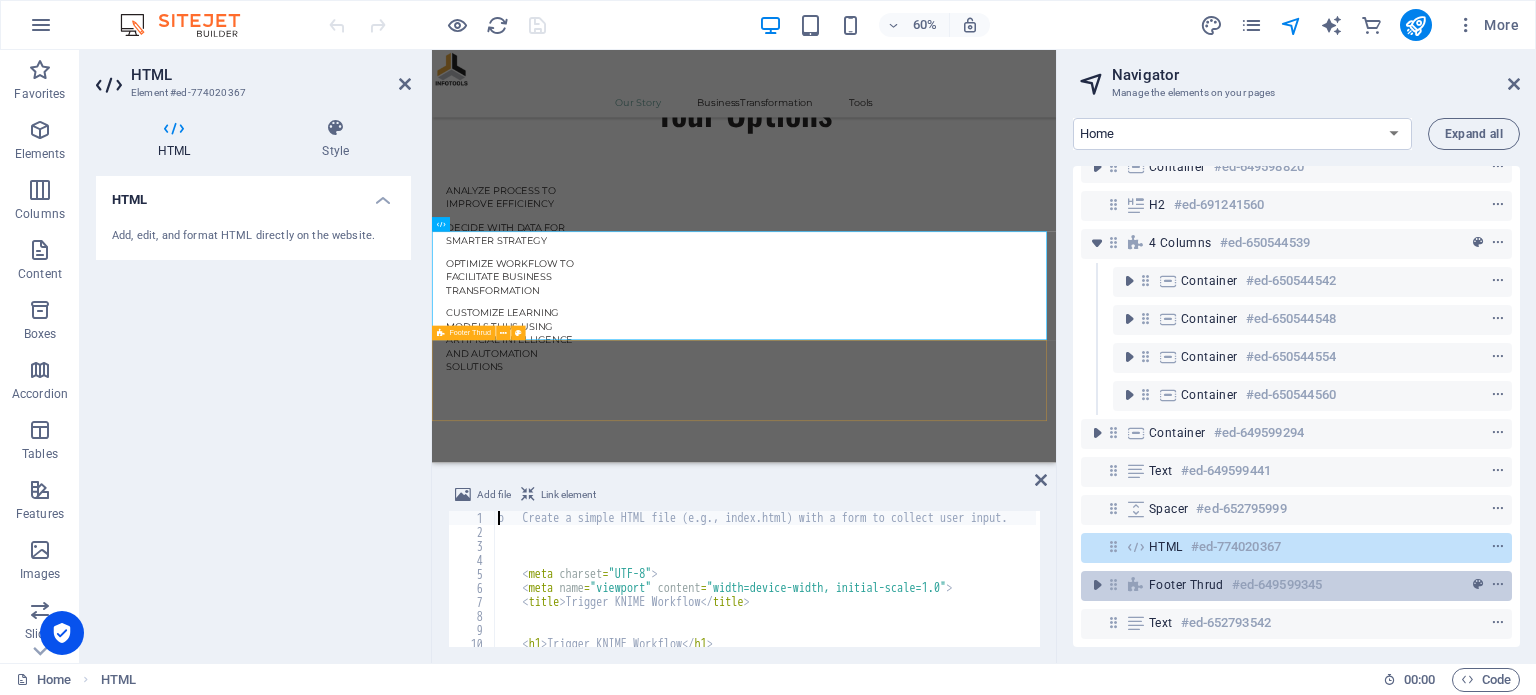 click on "Footer Thrud" at bounding box center (1186, 585) 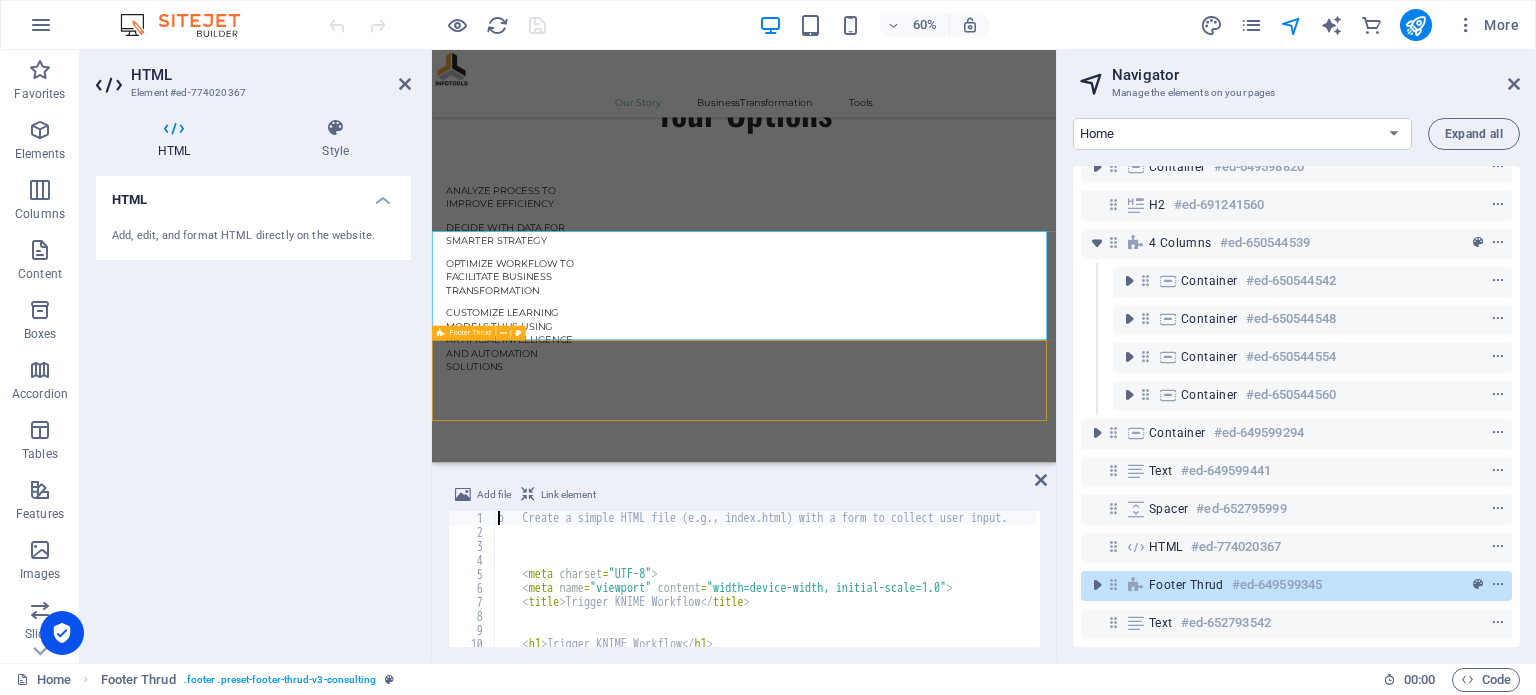 scroll, scrollTop: 2586, scrollLeft: 0, axis: vertical 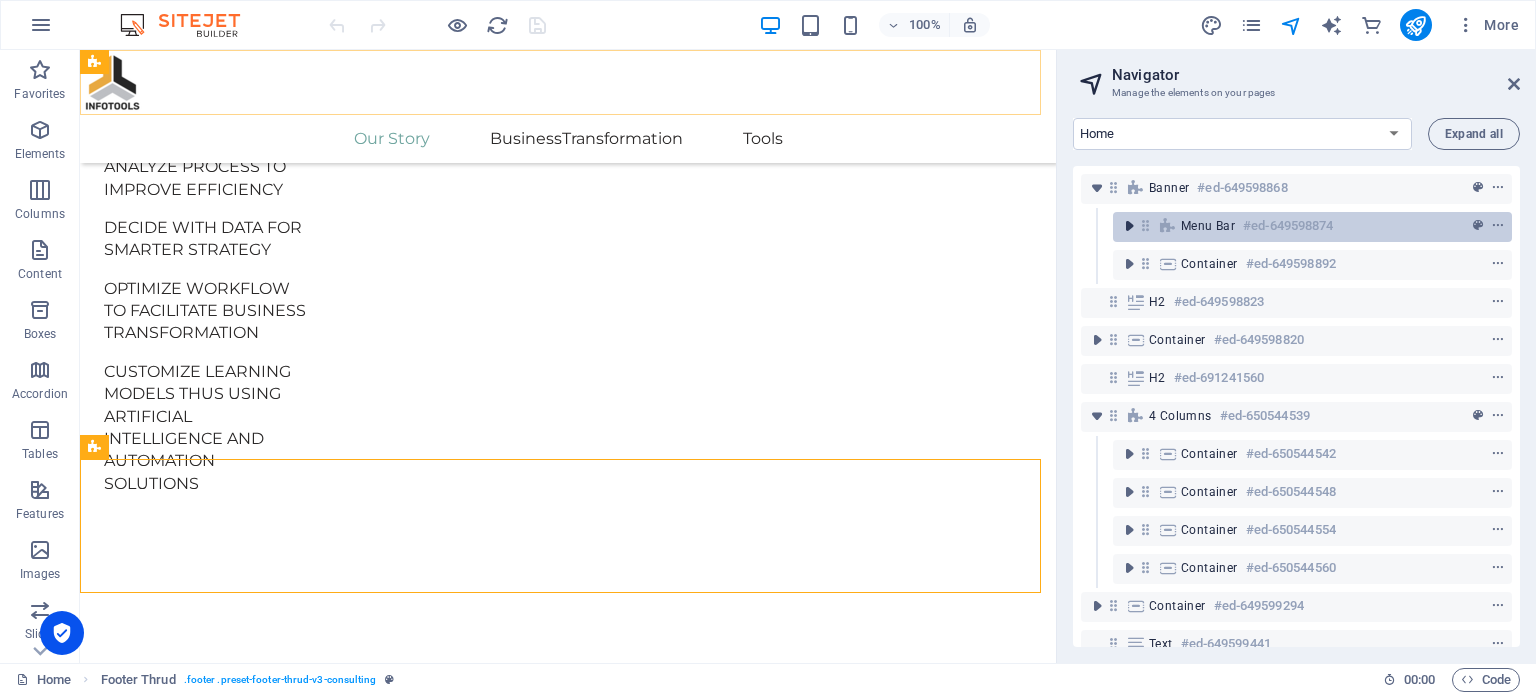 click at bounding box center [1129, 226] 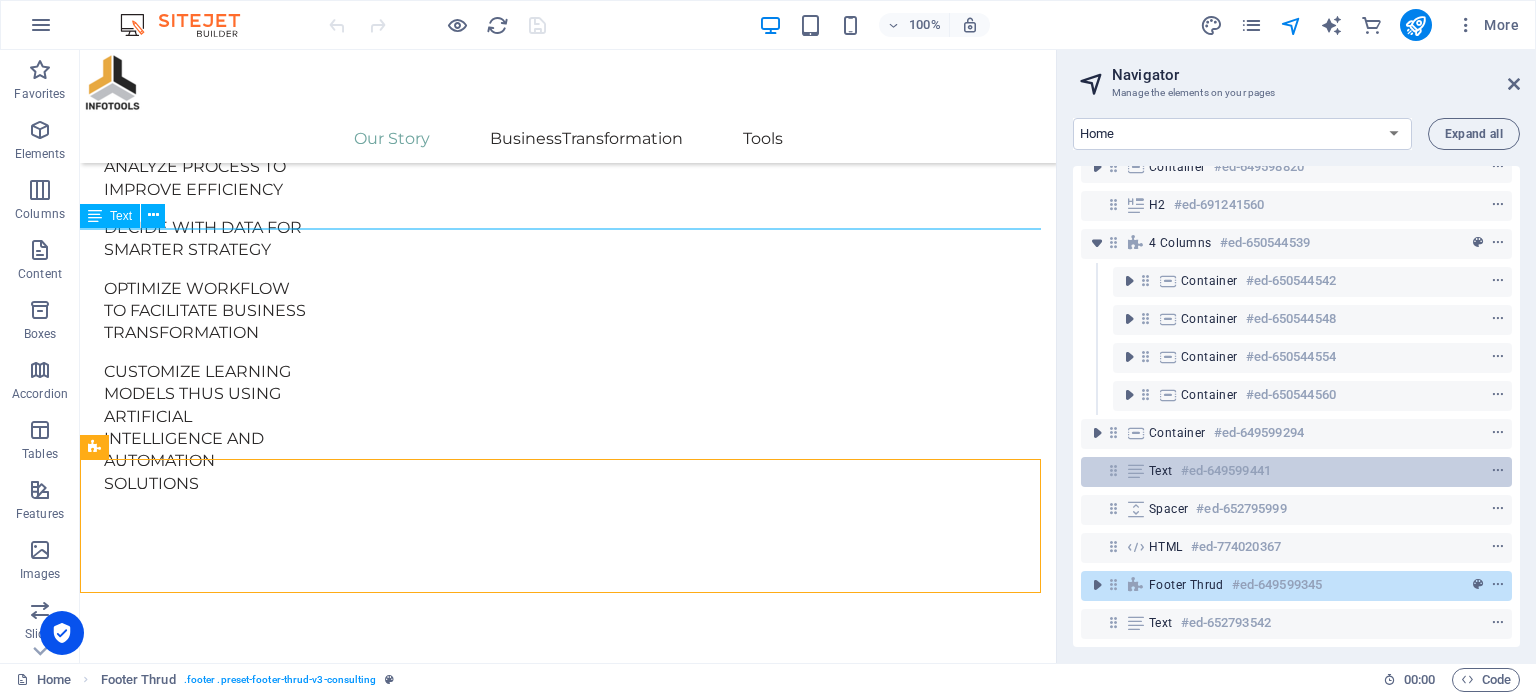 scroll, scrollTop: 0, scrollLeft: 0, axis: both 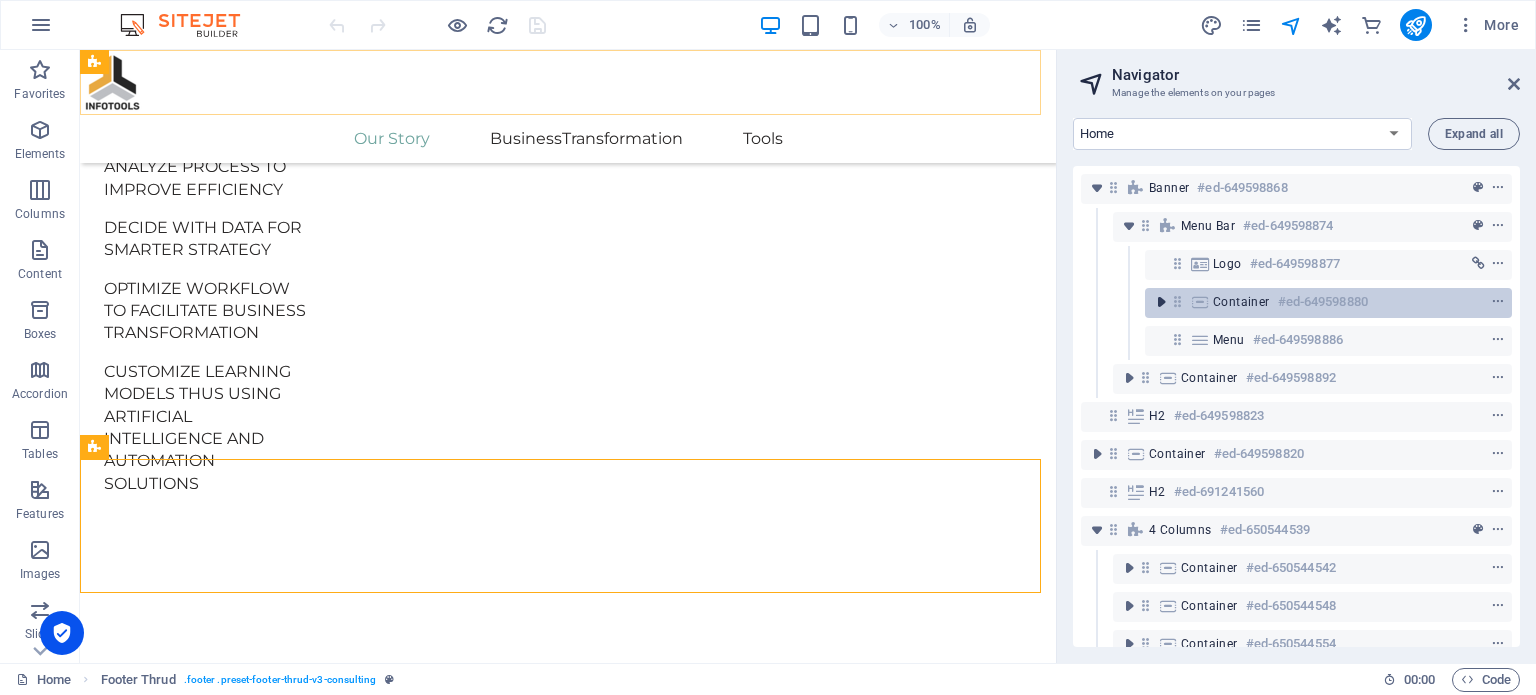 click at bounding box center (1161, 302) 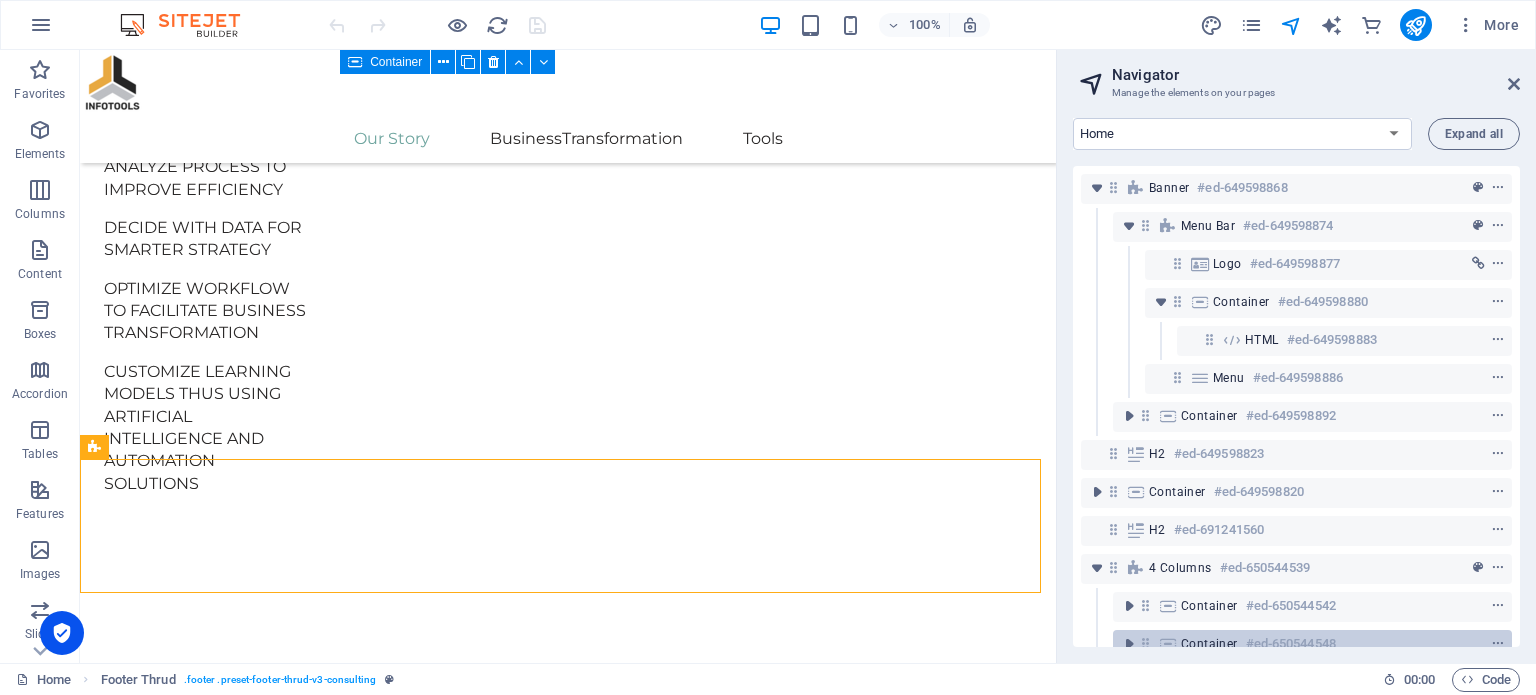 scroll, scrollTop: 0, scrollLeft: 0, axis: both 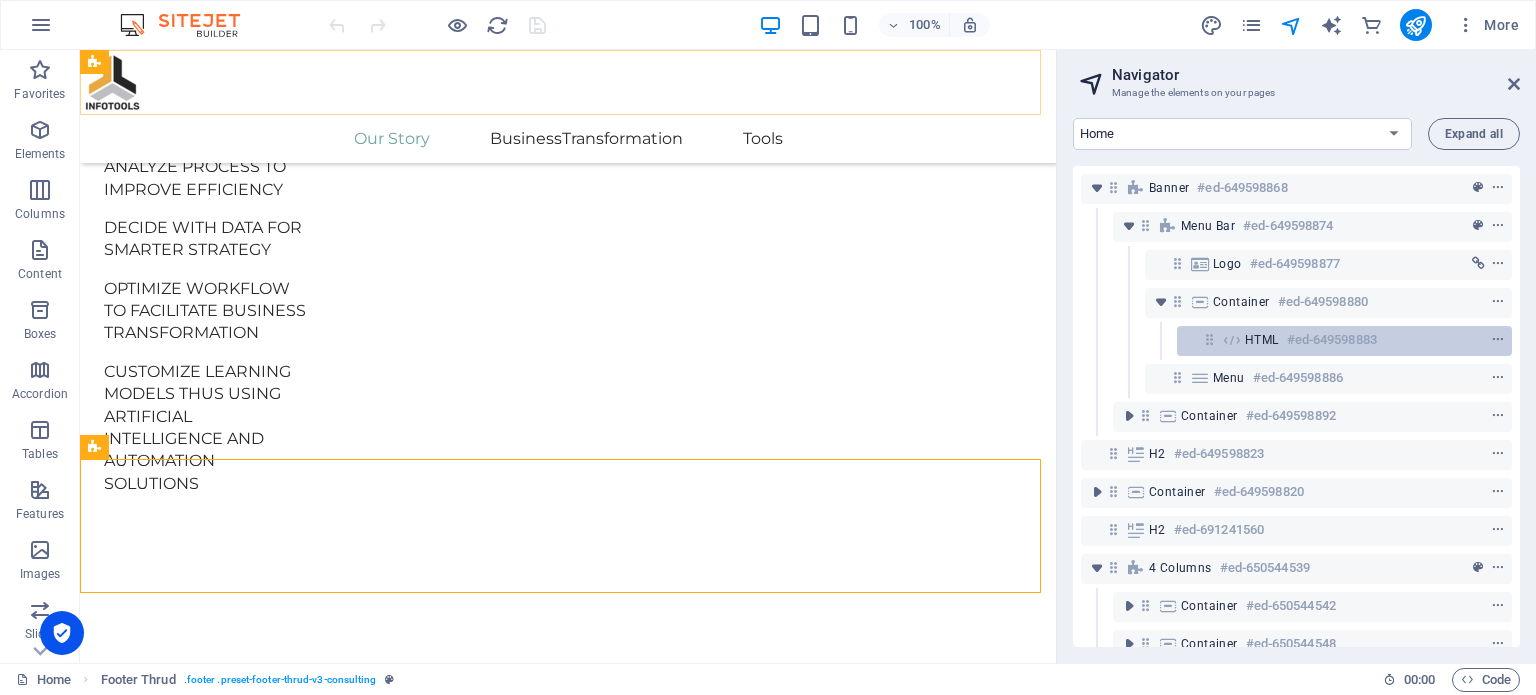 click on "HTML" at bounding box center (1262, 340) 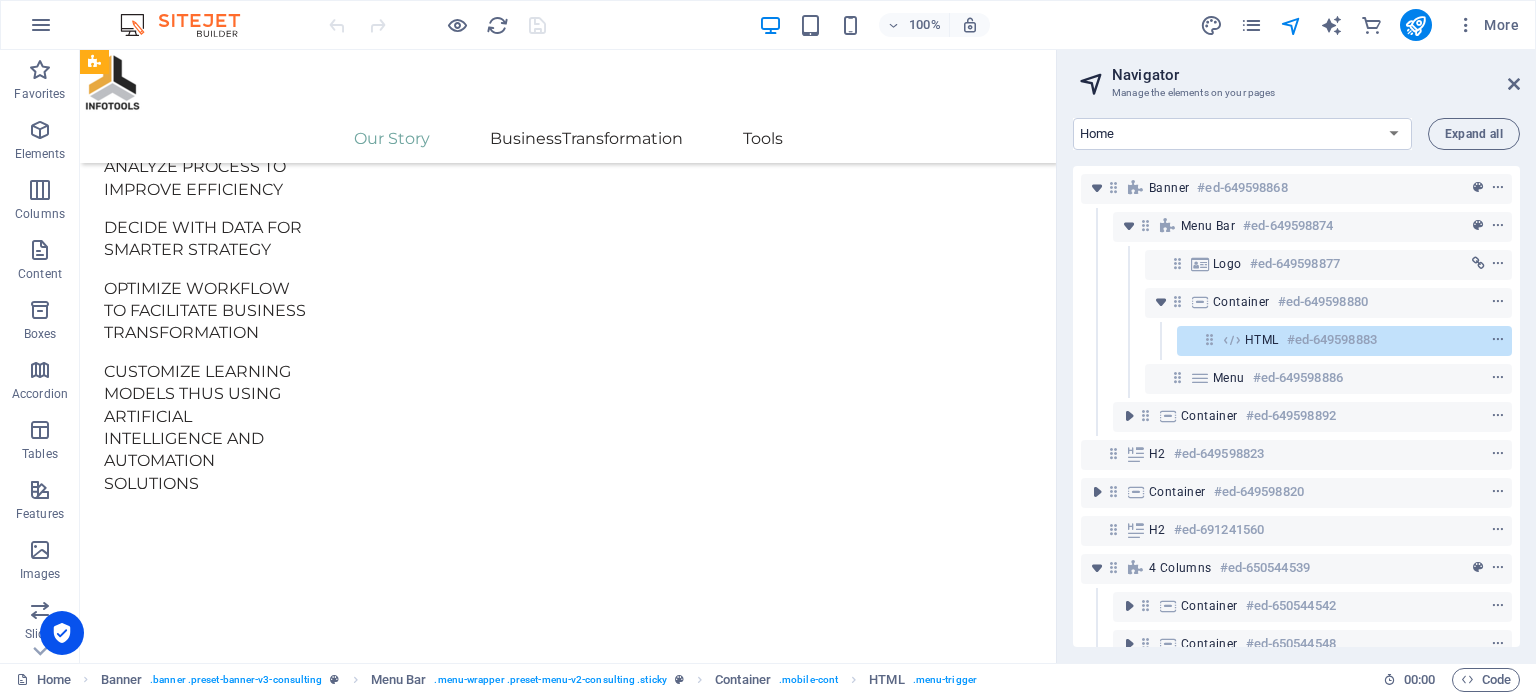 click on "HTML" at bounding box center [1262, 340] 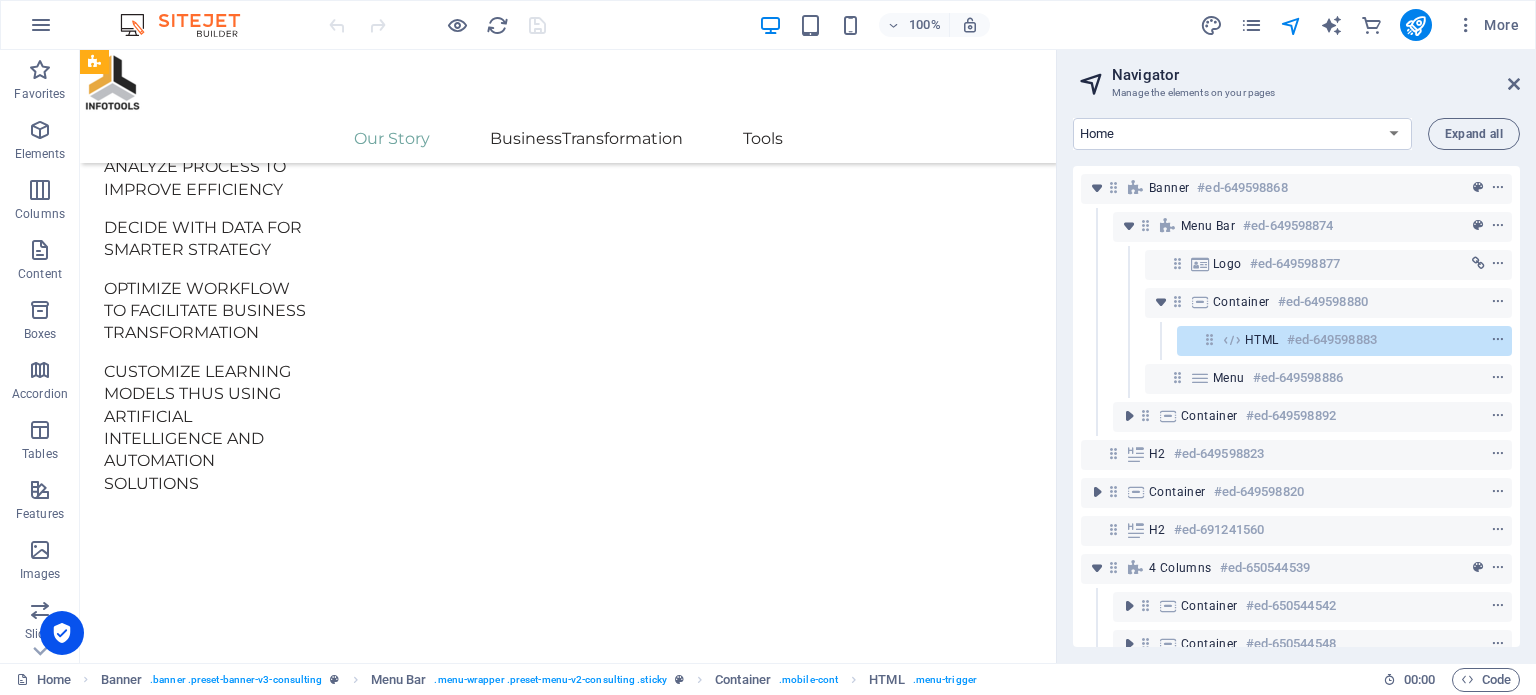 click on "HTML" at bounding box center [1262, 340] 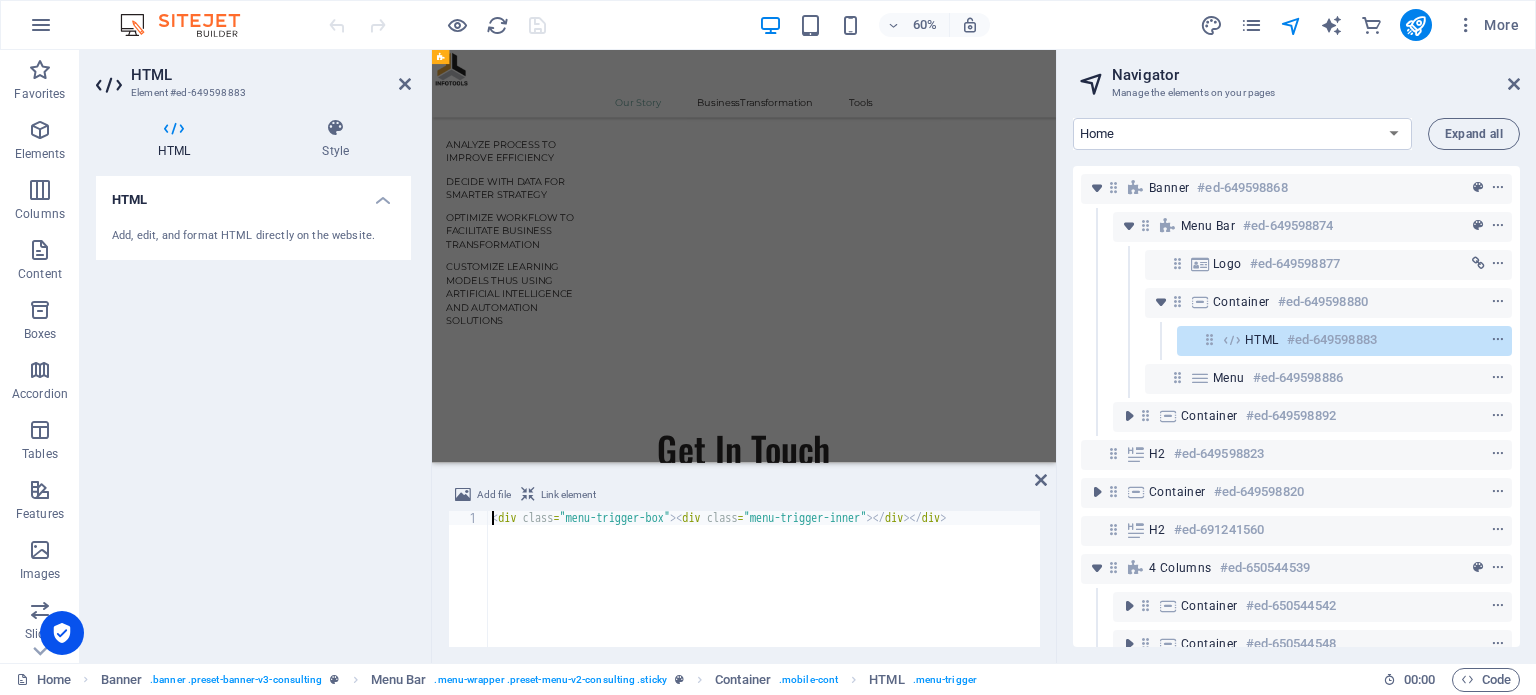 scroll, scrollTop: 2509, scrollLeft: 0, axis: vertical 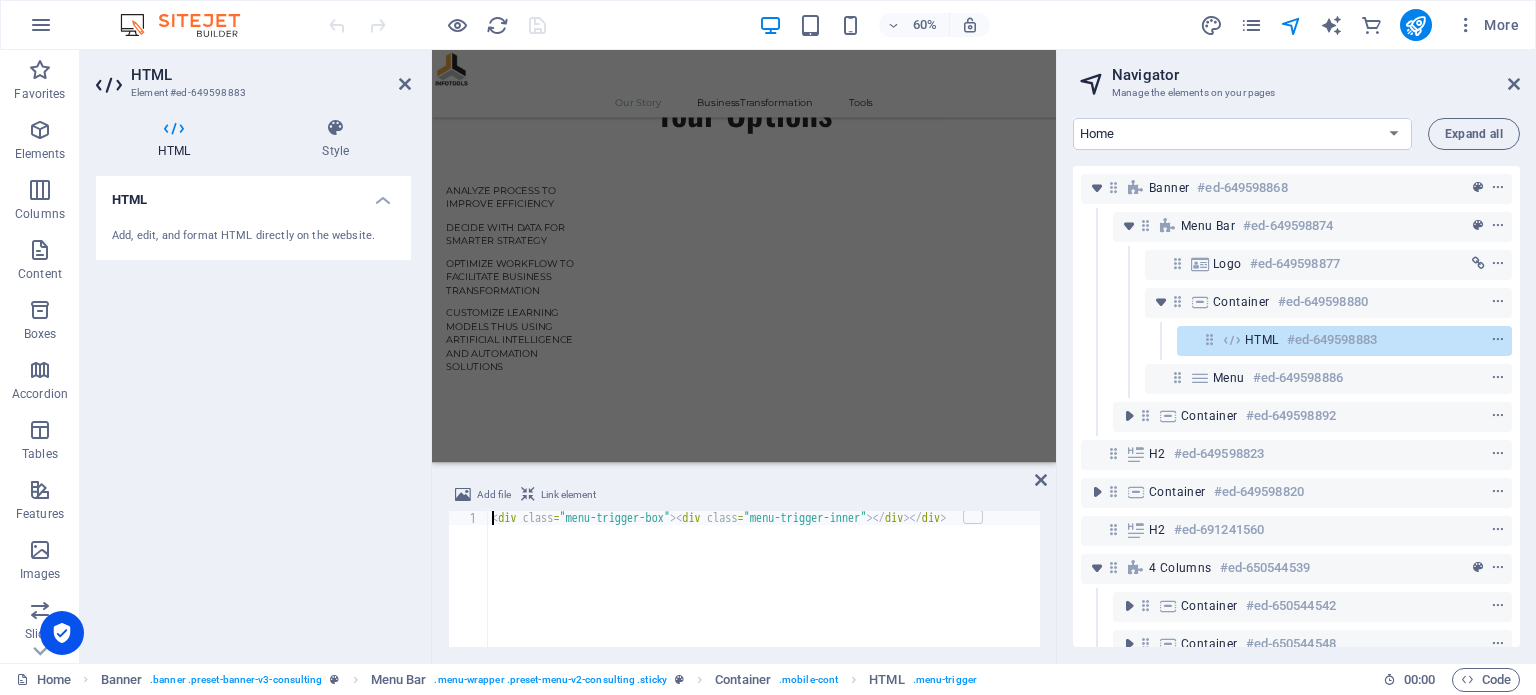 click on "Manage the elements on your pages" at bounding box center (1296, 93) 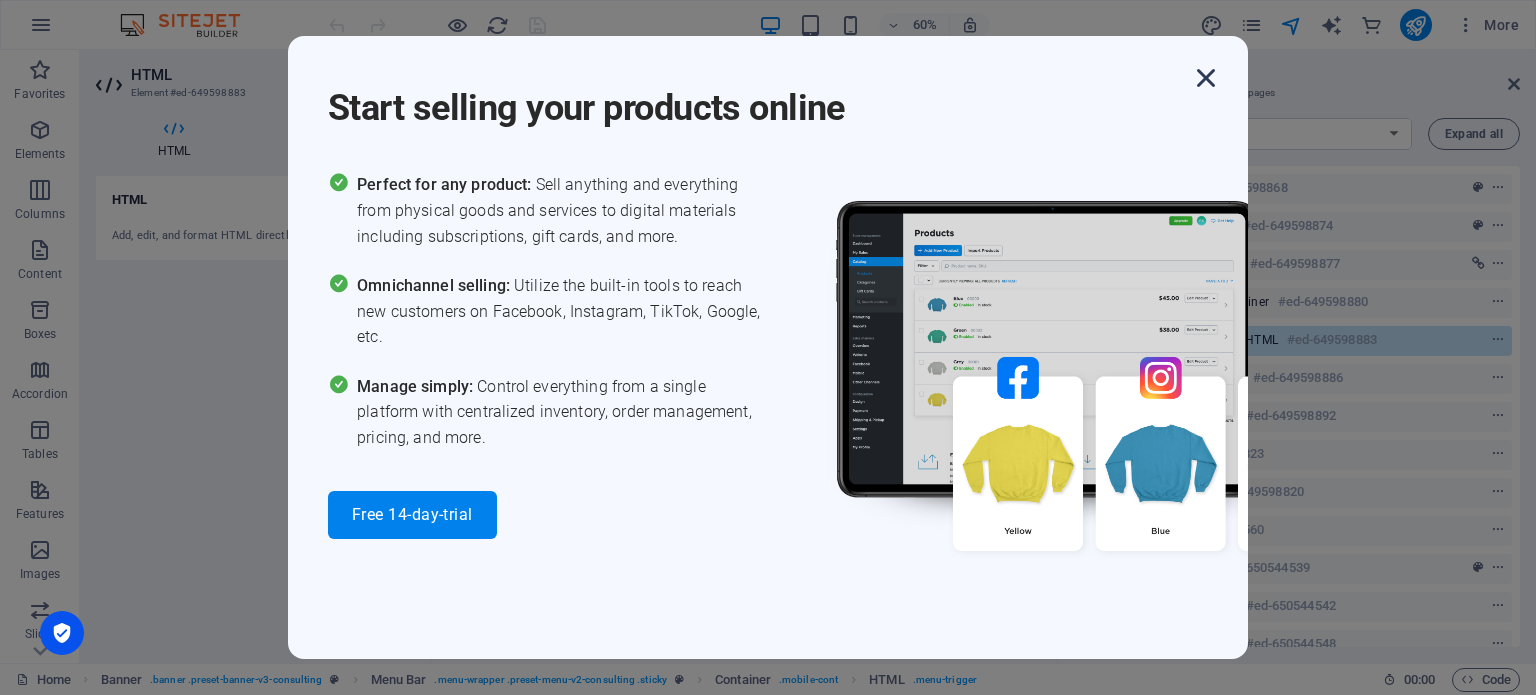 click at bounding box center (1206, 78) 